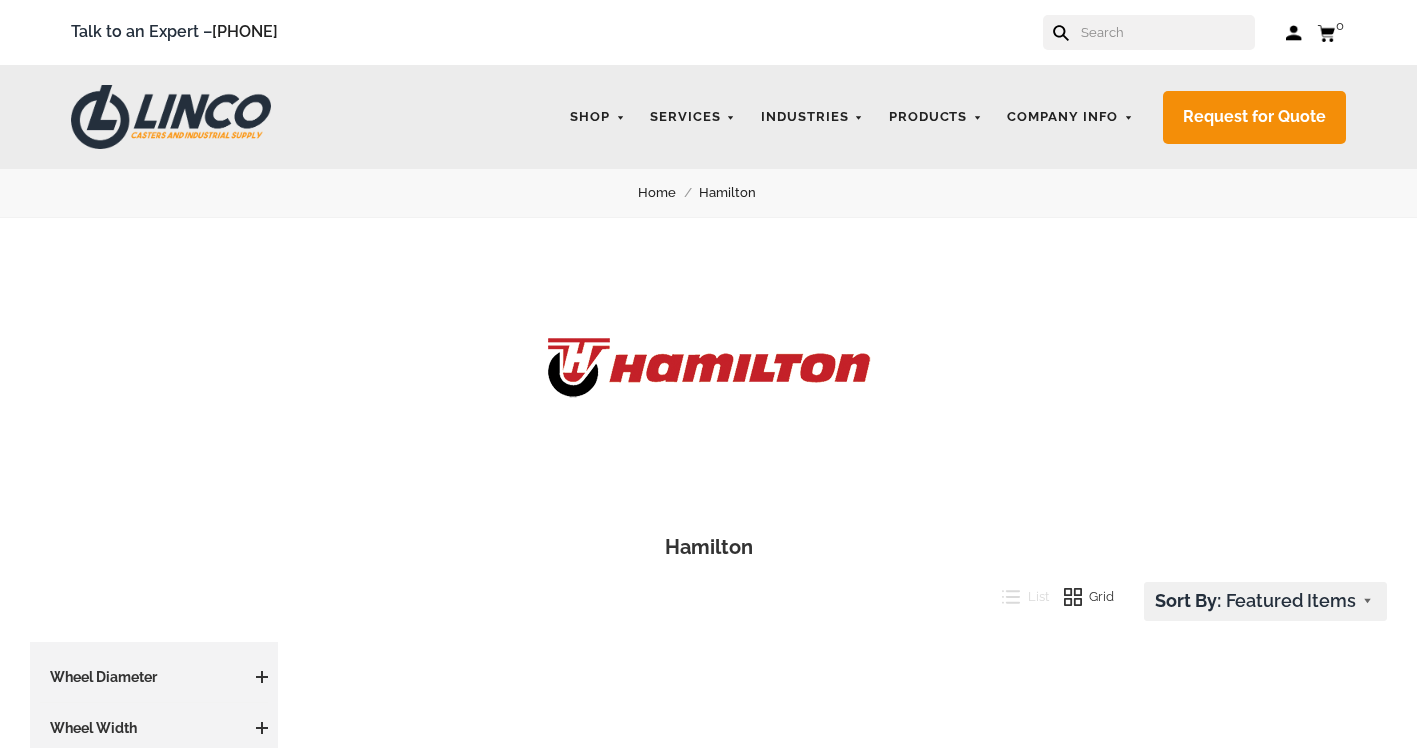 scroll, scrollTop: 0, scrollLeft: 0, axis: both 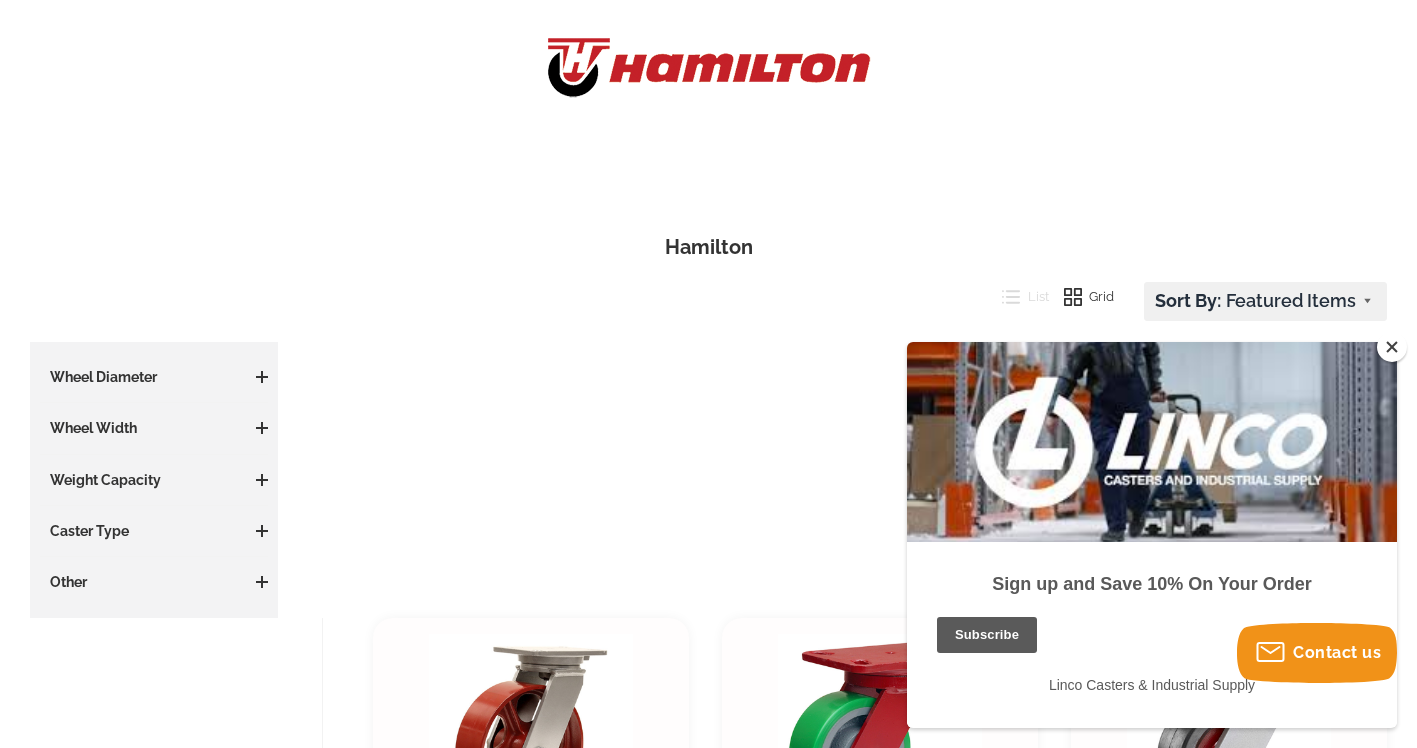 click on "Wheel Diameter" at bounding box center [154, 377] 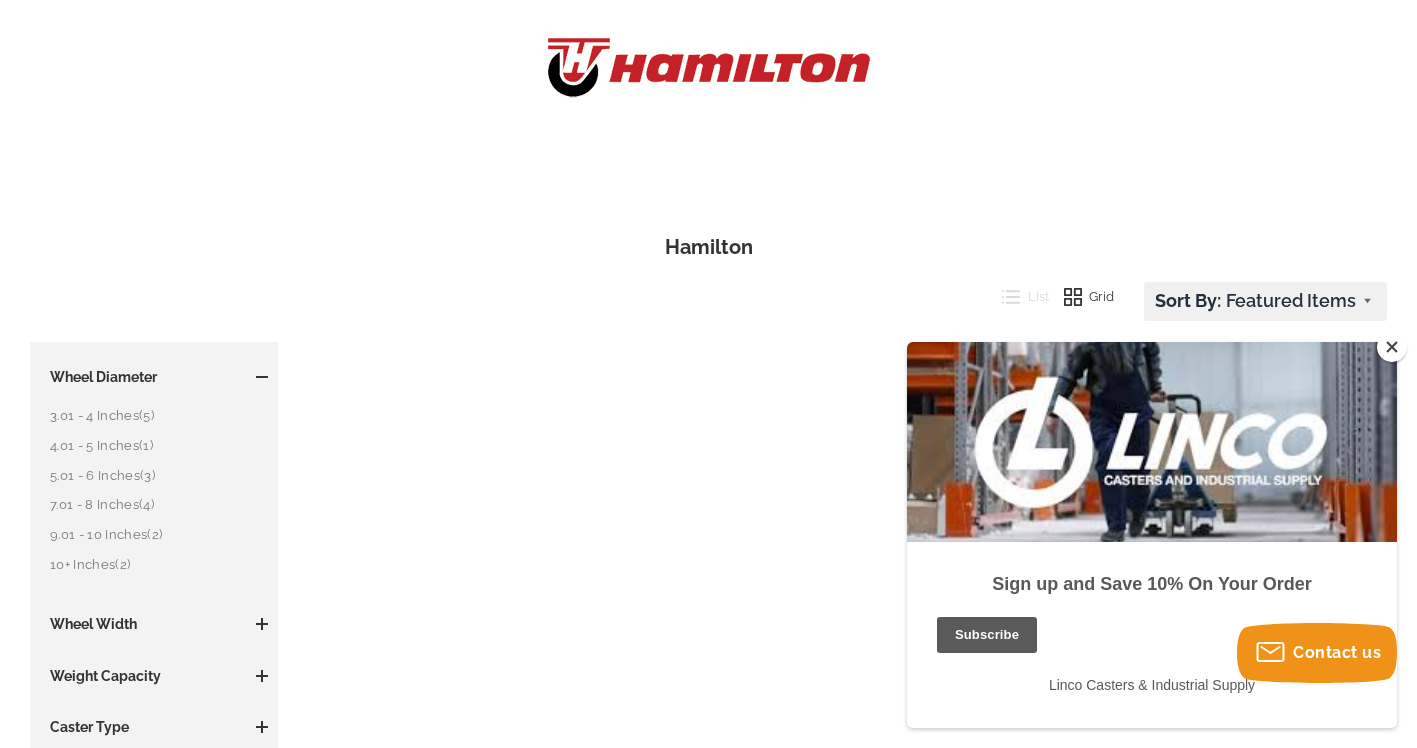 click on "5.01 - 6 Inches
(3)" at bounding box center (159, 476) 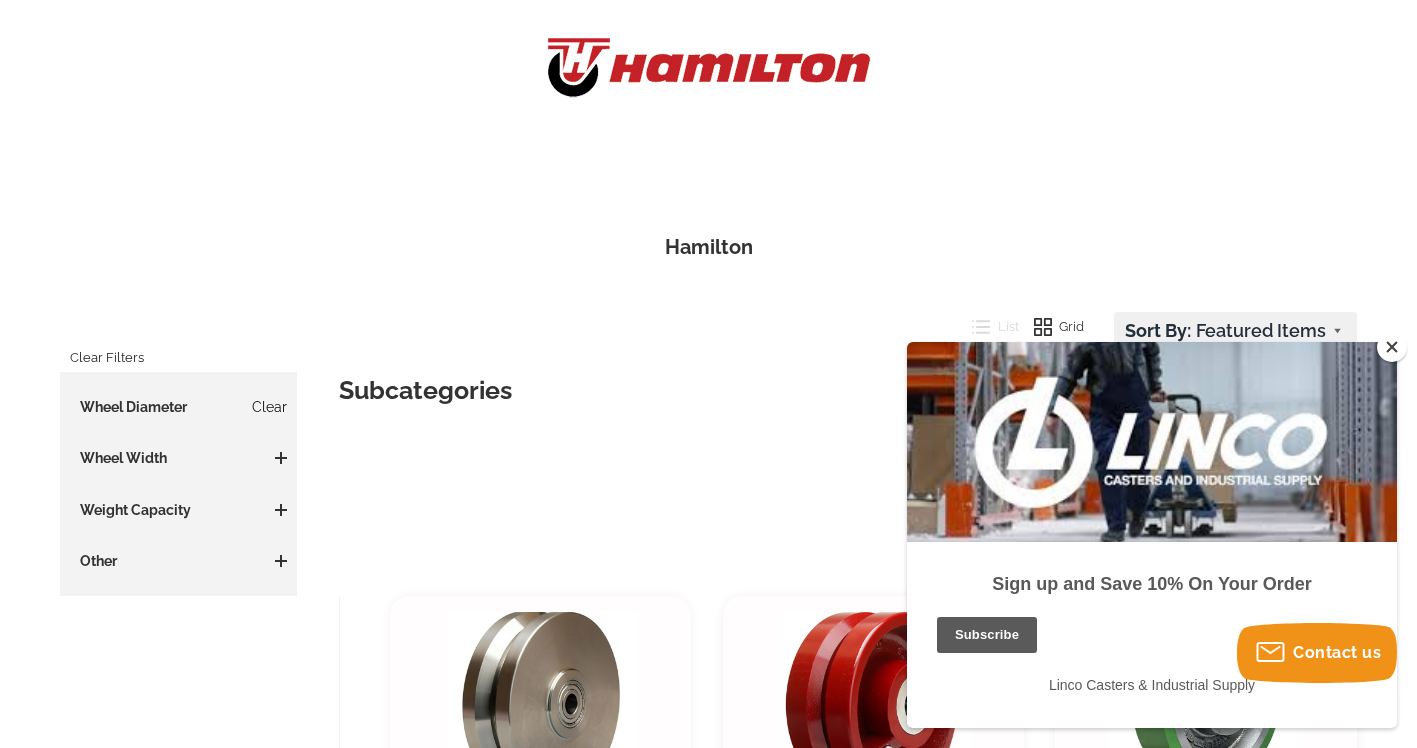 click on "Clear" at bounding box center [269, 407] 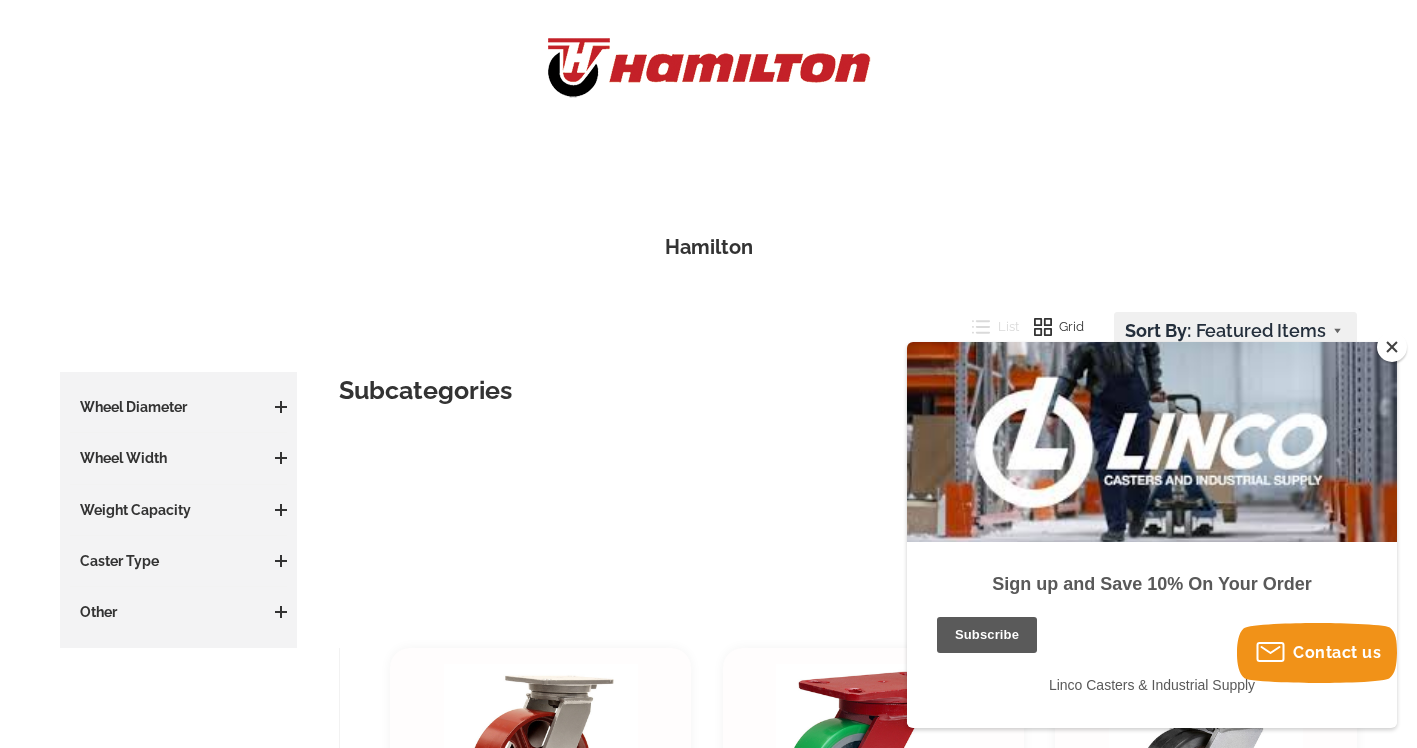 click at bounding box center (281, 407) 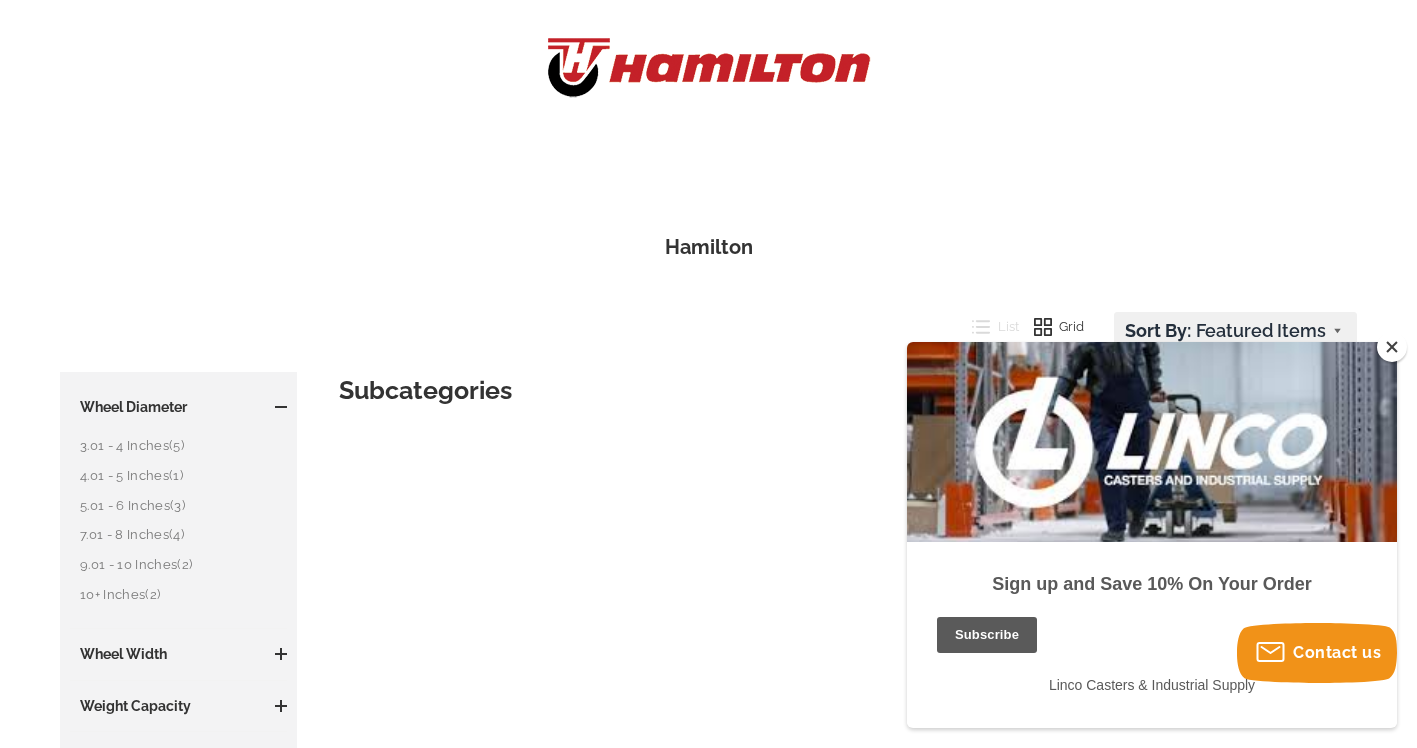 click on "3.01 - 4 Inches
(5)" at bounding box center (183, 446) 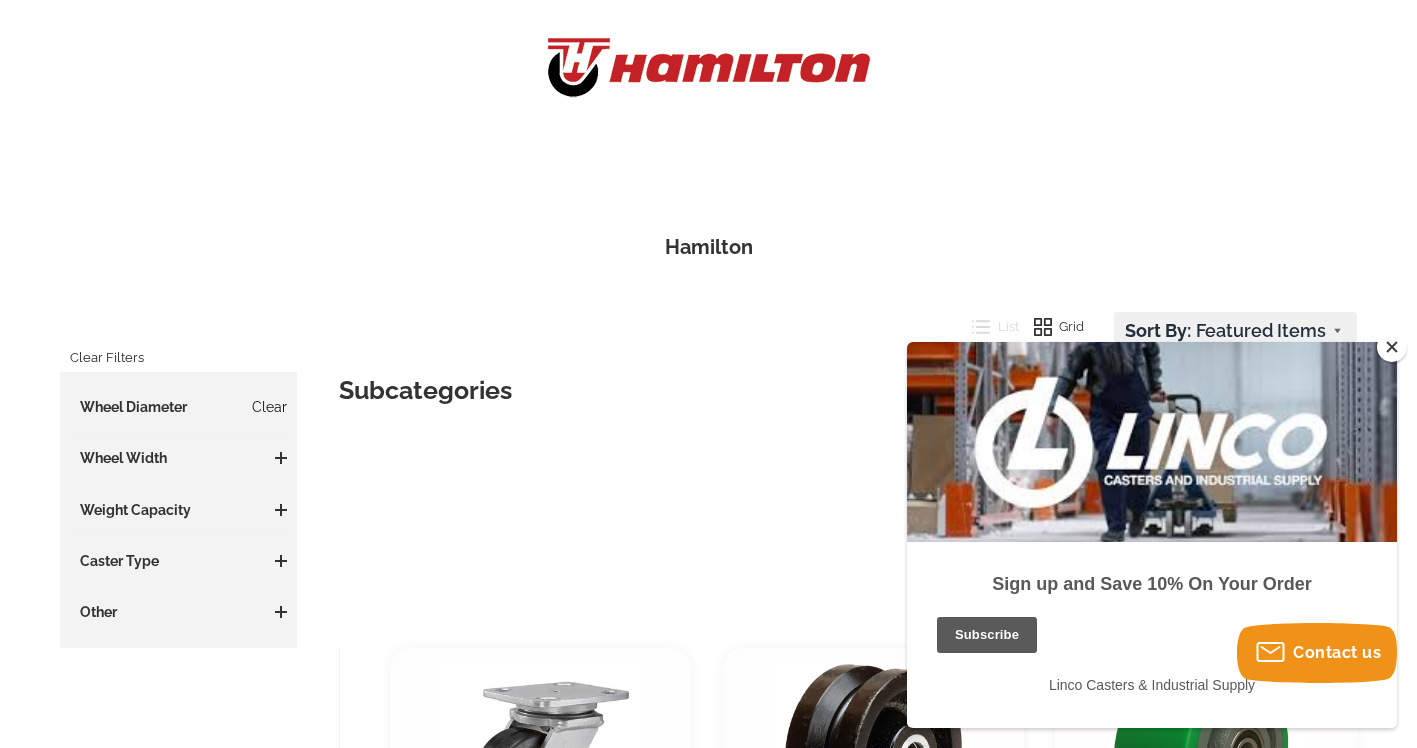 click on "Clear" at bounding box center (269, 407) 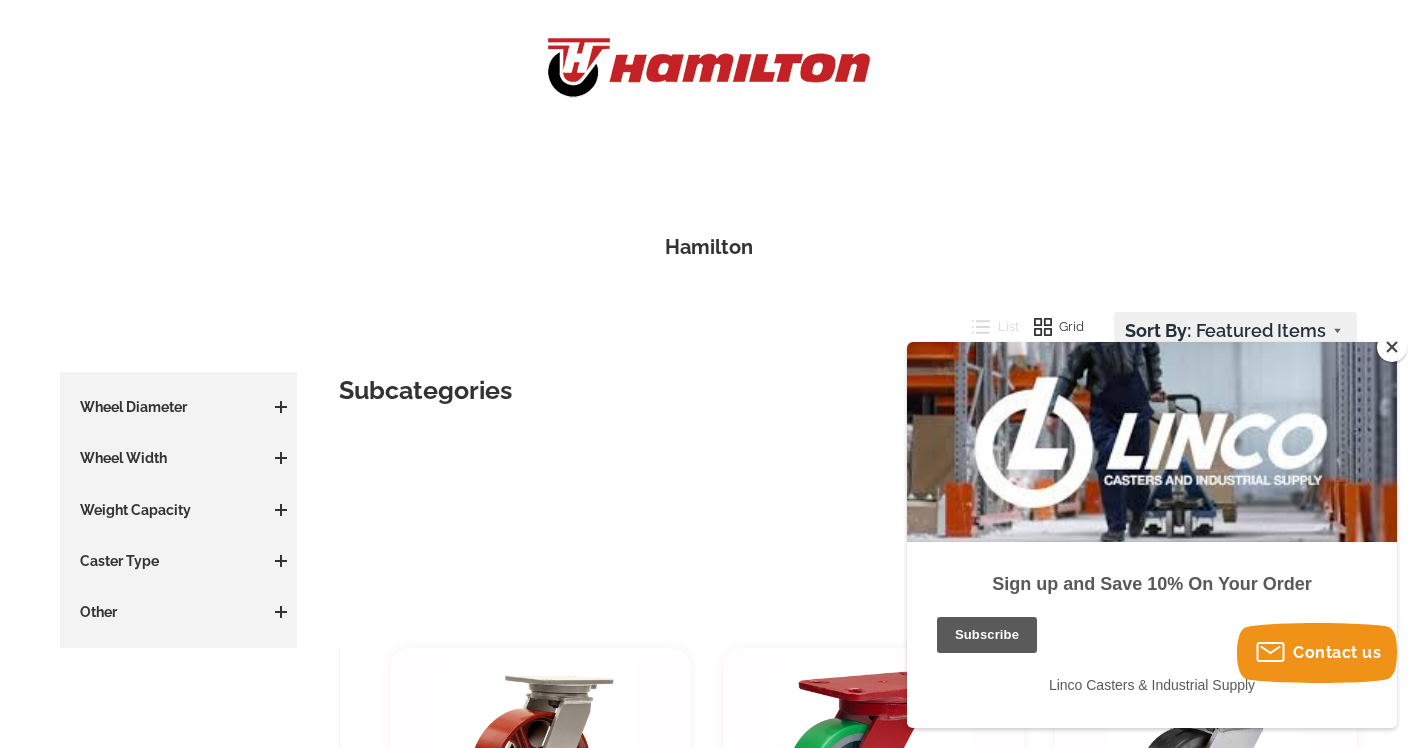 click at bounding box center (281, 407) 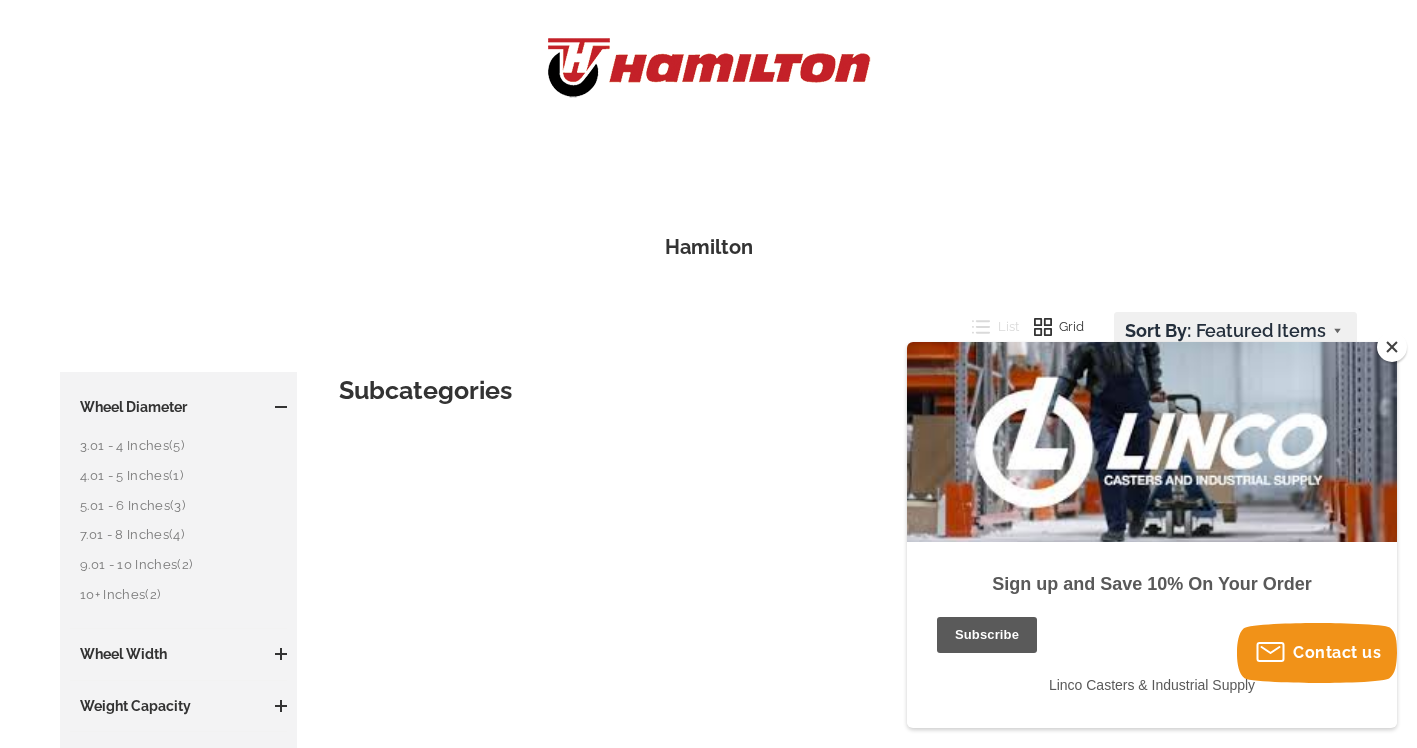 click on "5.01 - 6 Inches
(3)" at bounding box center (183, 506) 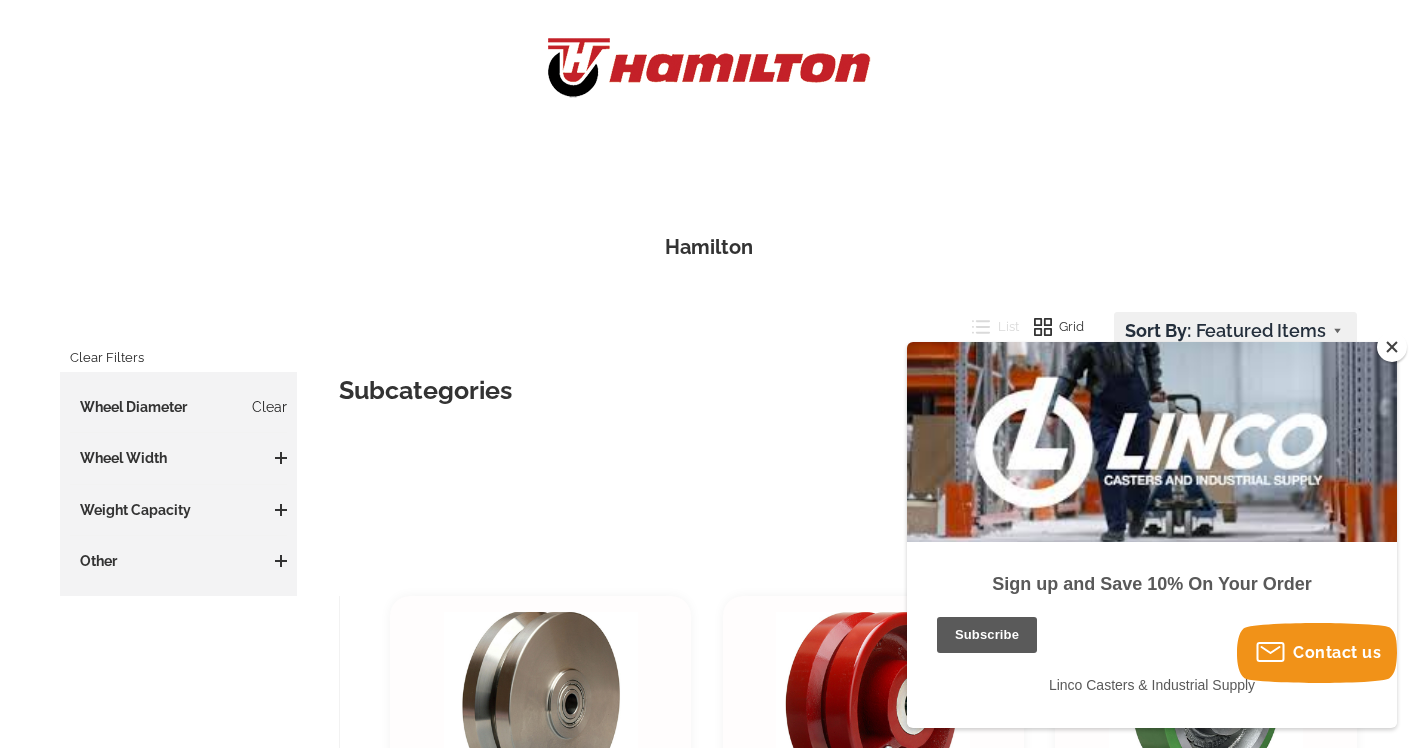 click at bounding box center (281, 458) 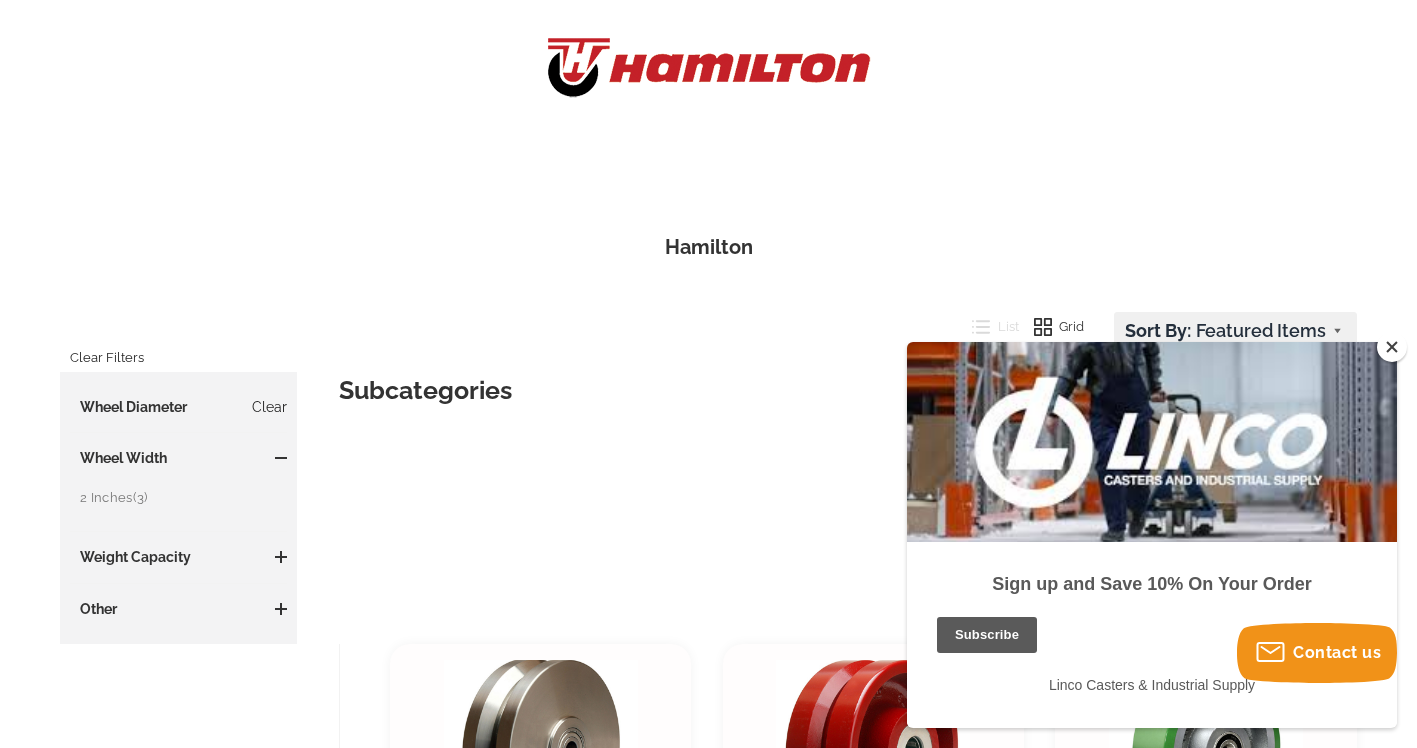 click on "2 Inches
(3)" at bounding box center (183, 498) 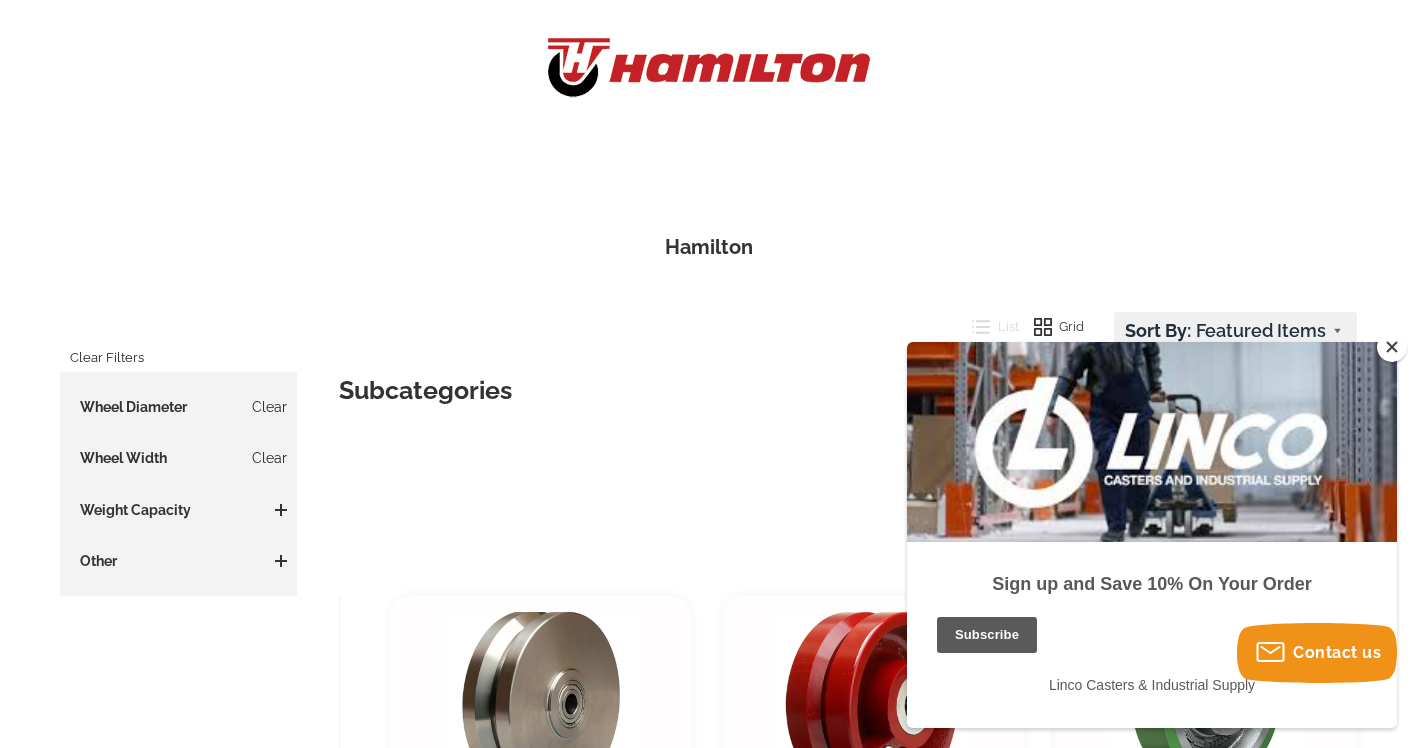 click at bounding box center (281, 510) 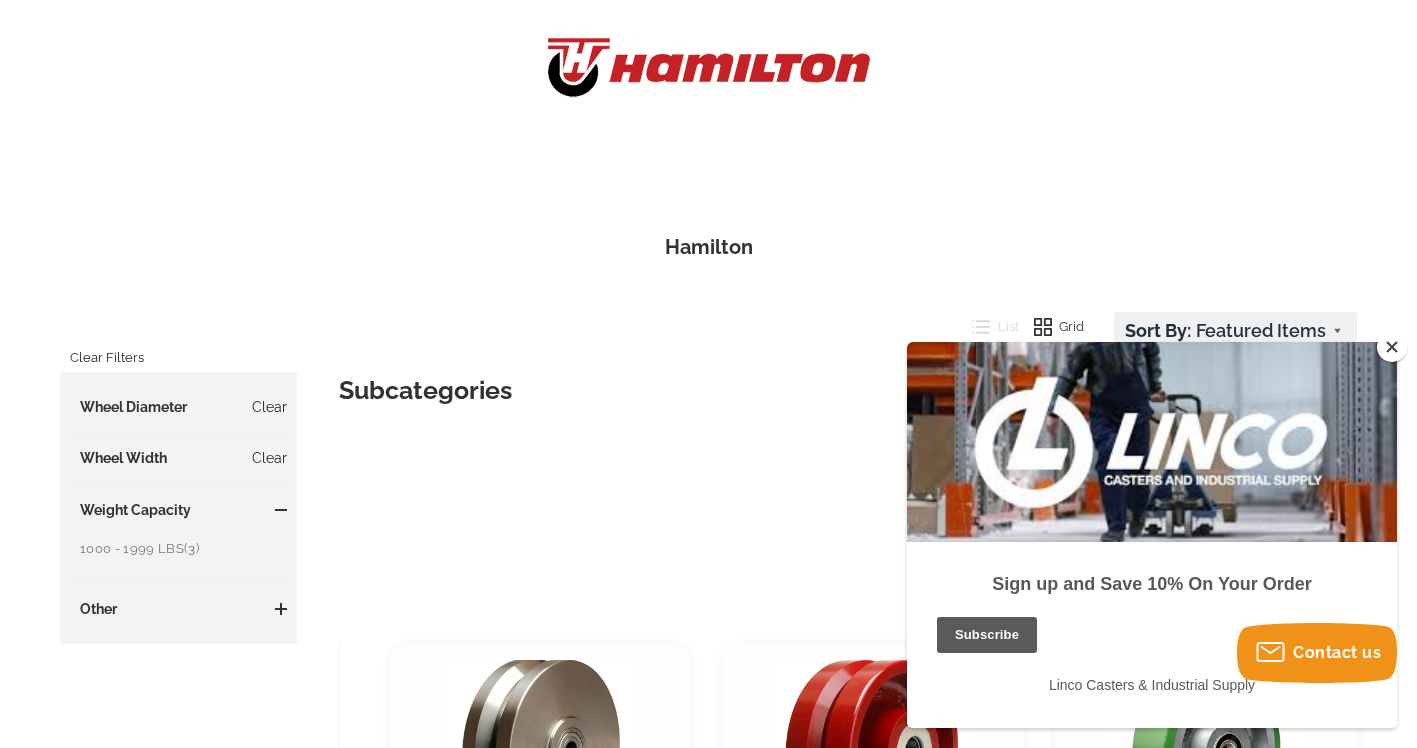 click on "1000 - 1999 LBS
(3)" at bounding box center (183, 549) 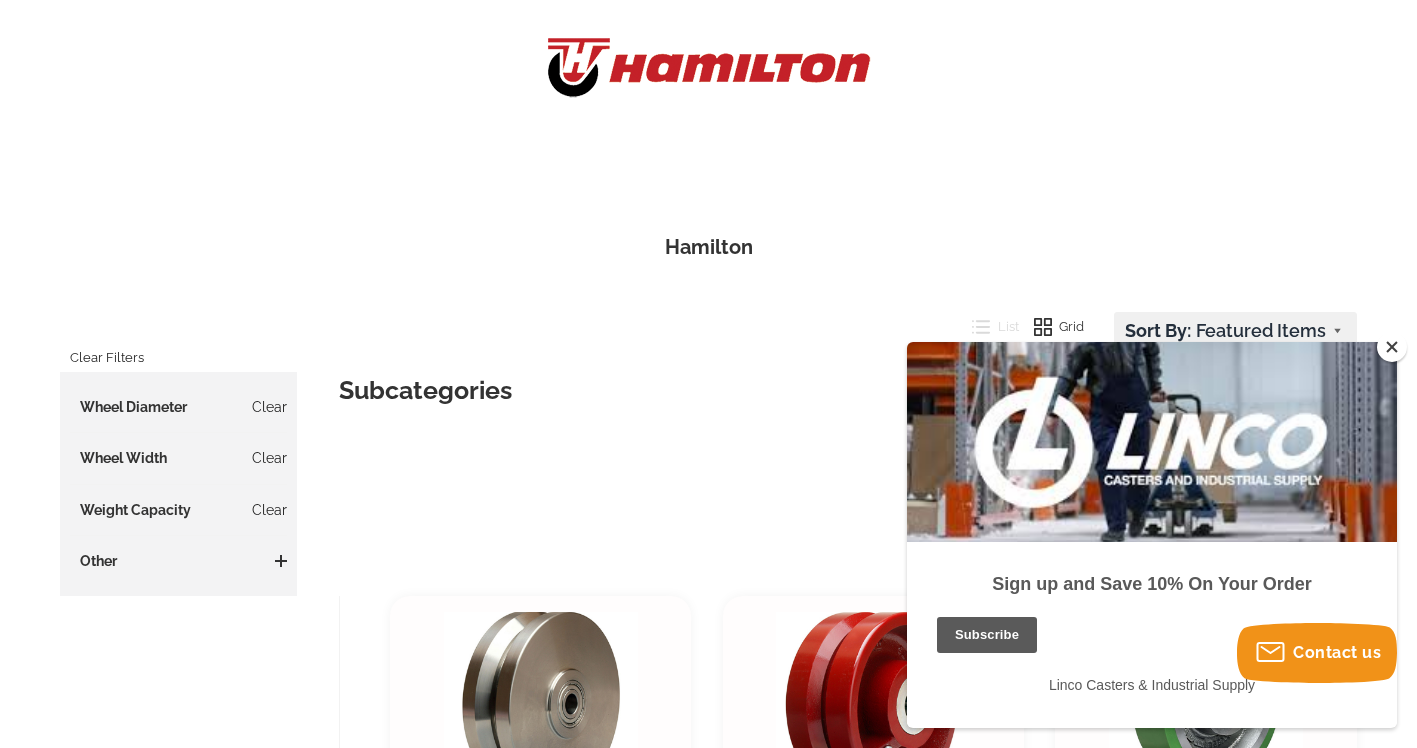 click on "Other" at bounding box center (178, 561) 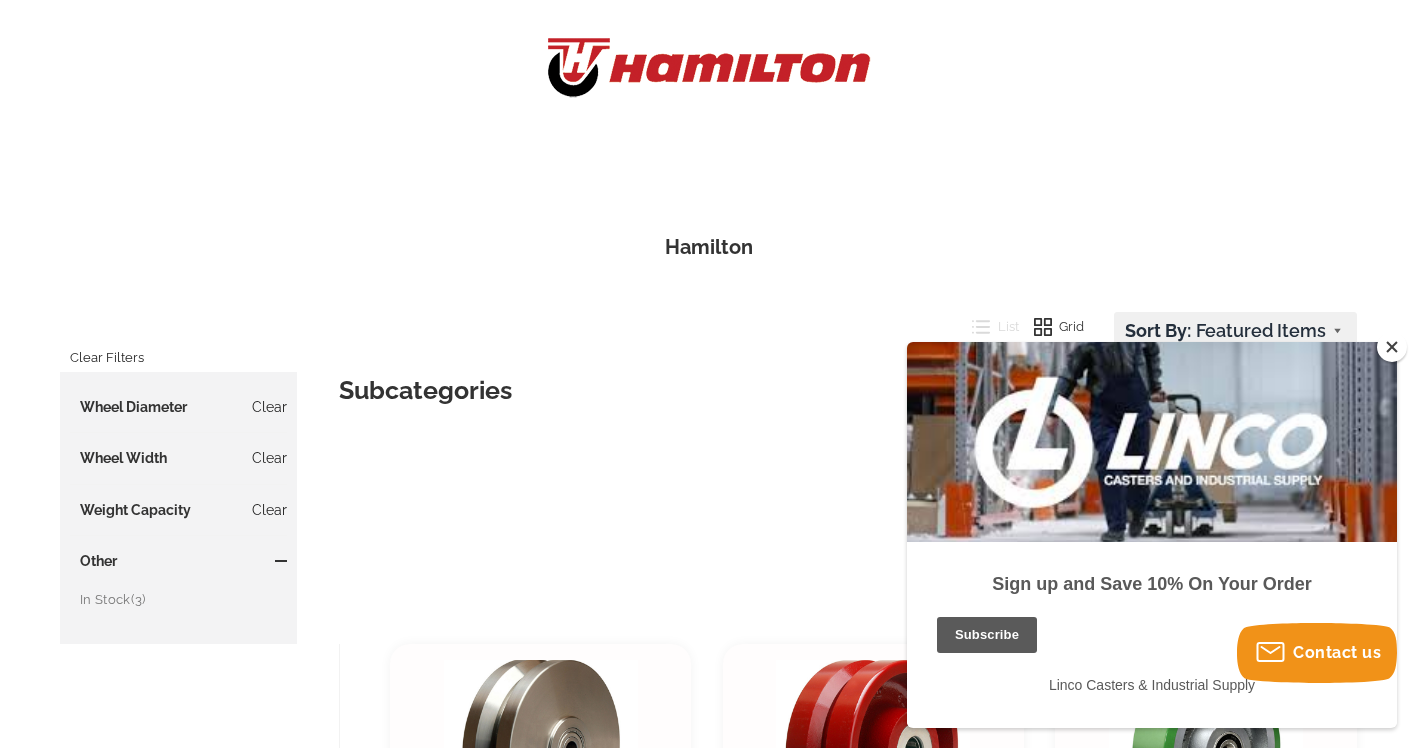 click at bounding box center (281, 561) 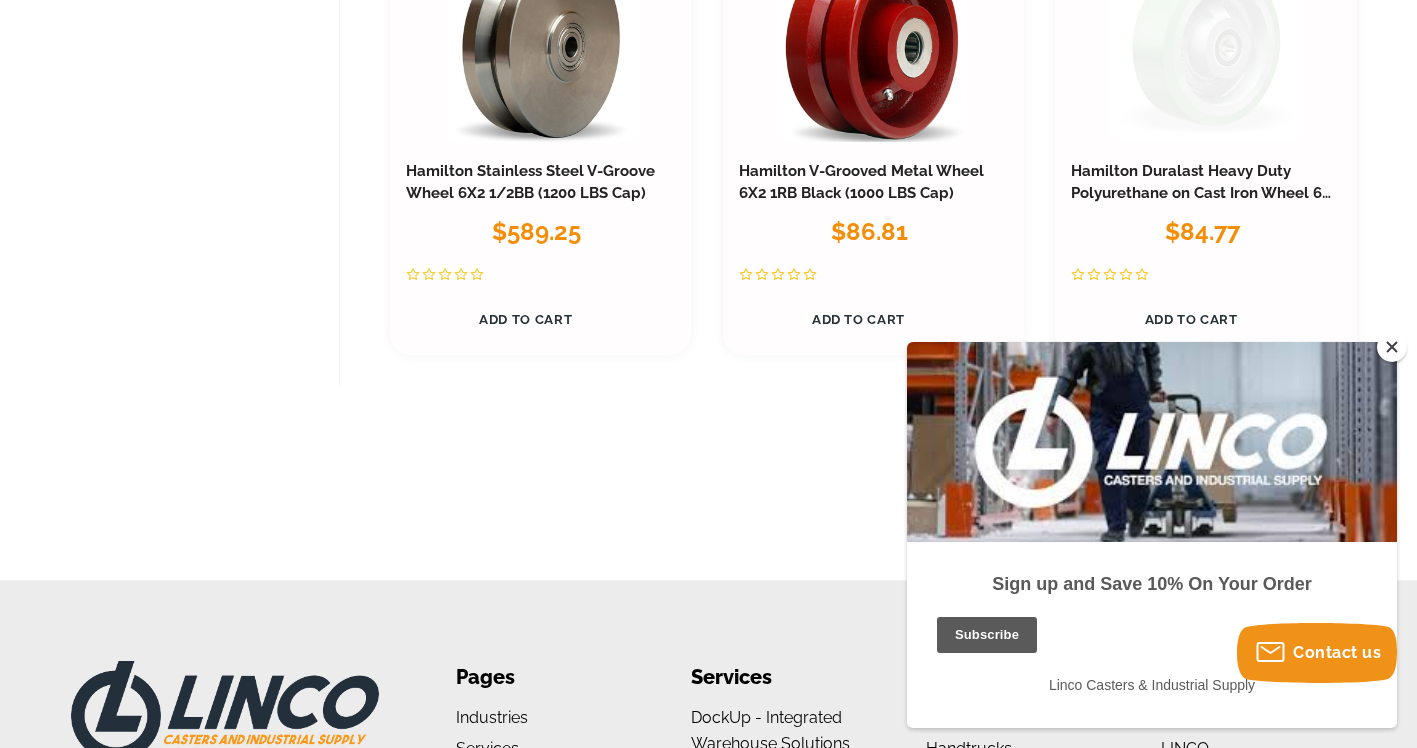 scroll, scrollTop: 1000, scrollLeft: 0, axis: vertical 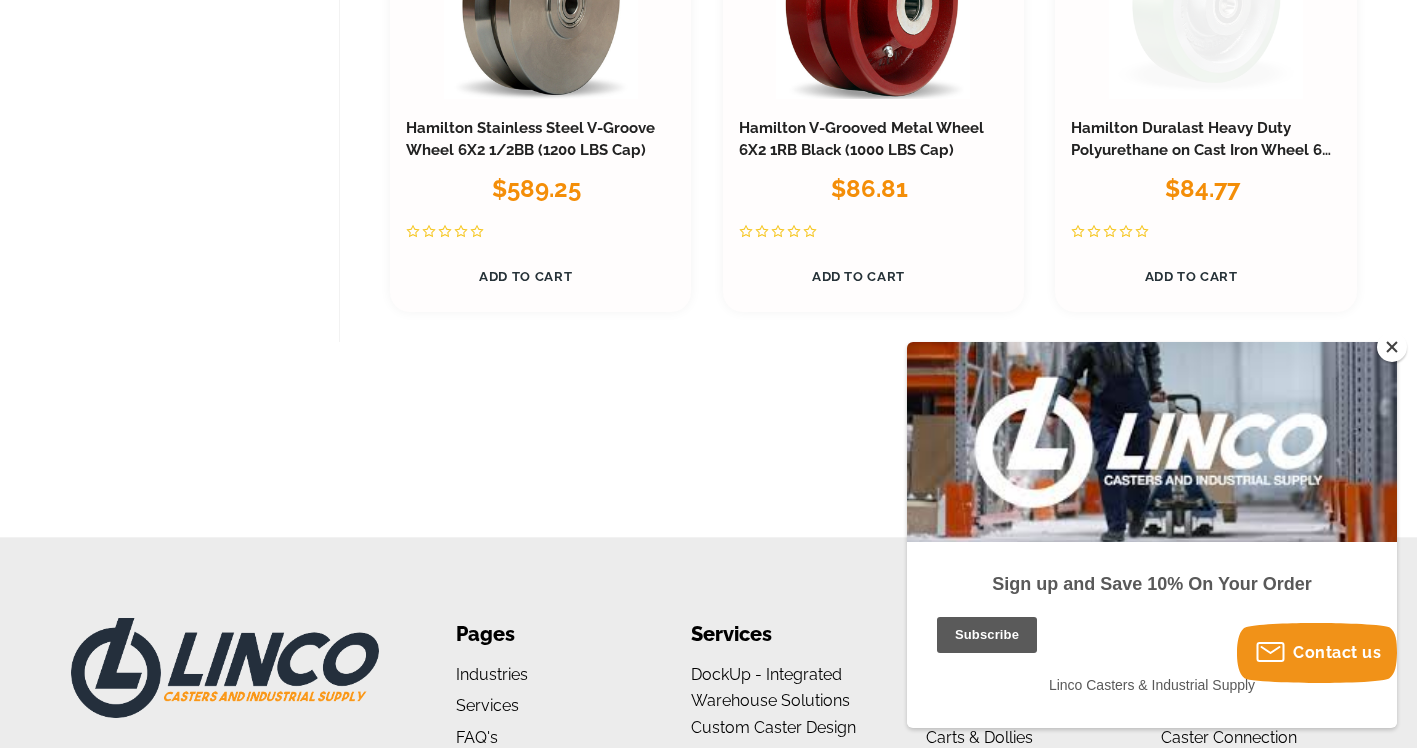 click at bounding box center [1206, 5] 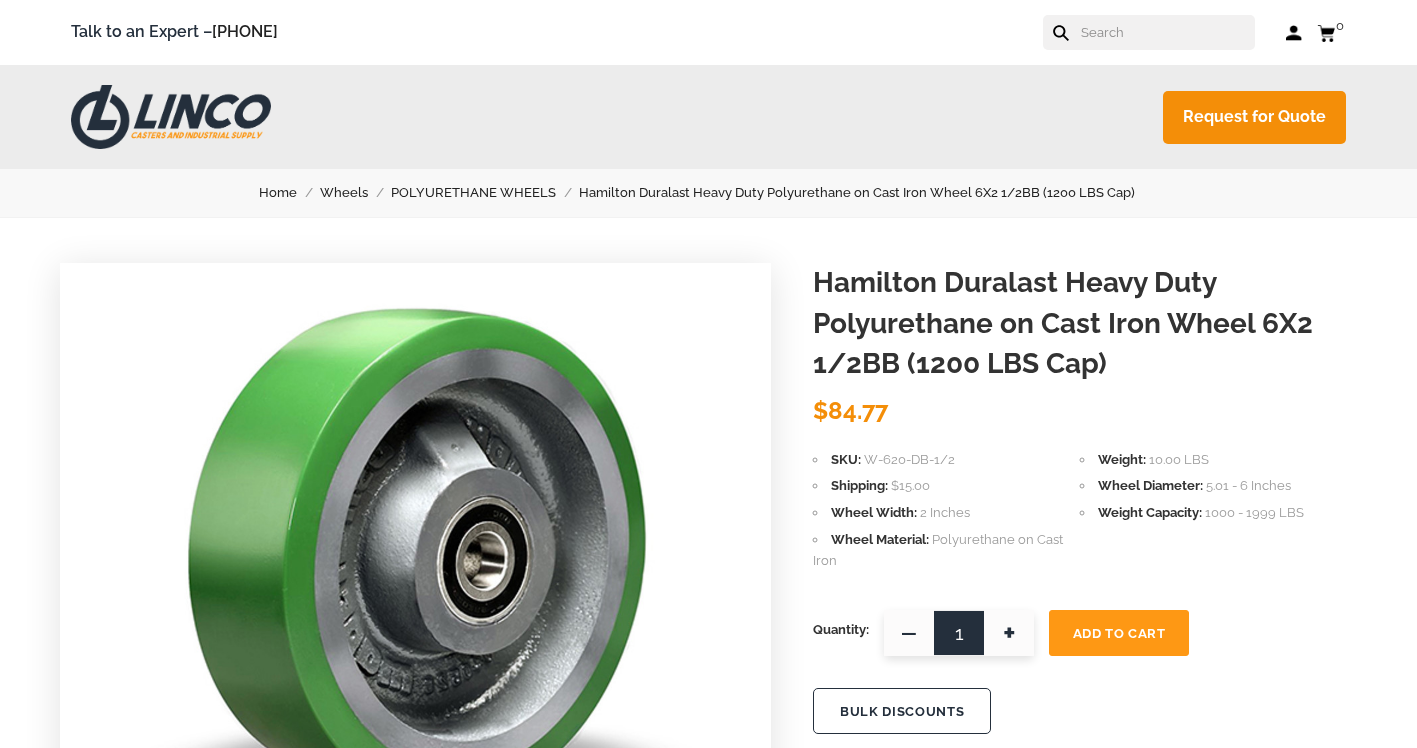 scroll, scrollTop: 0, scrollLeft: 0, axis: both 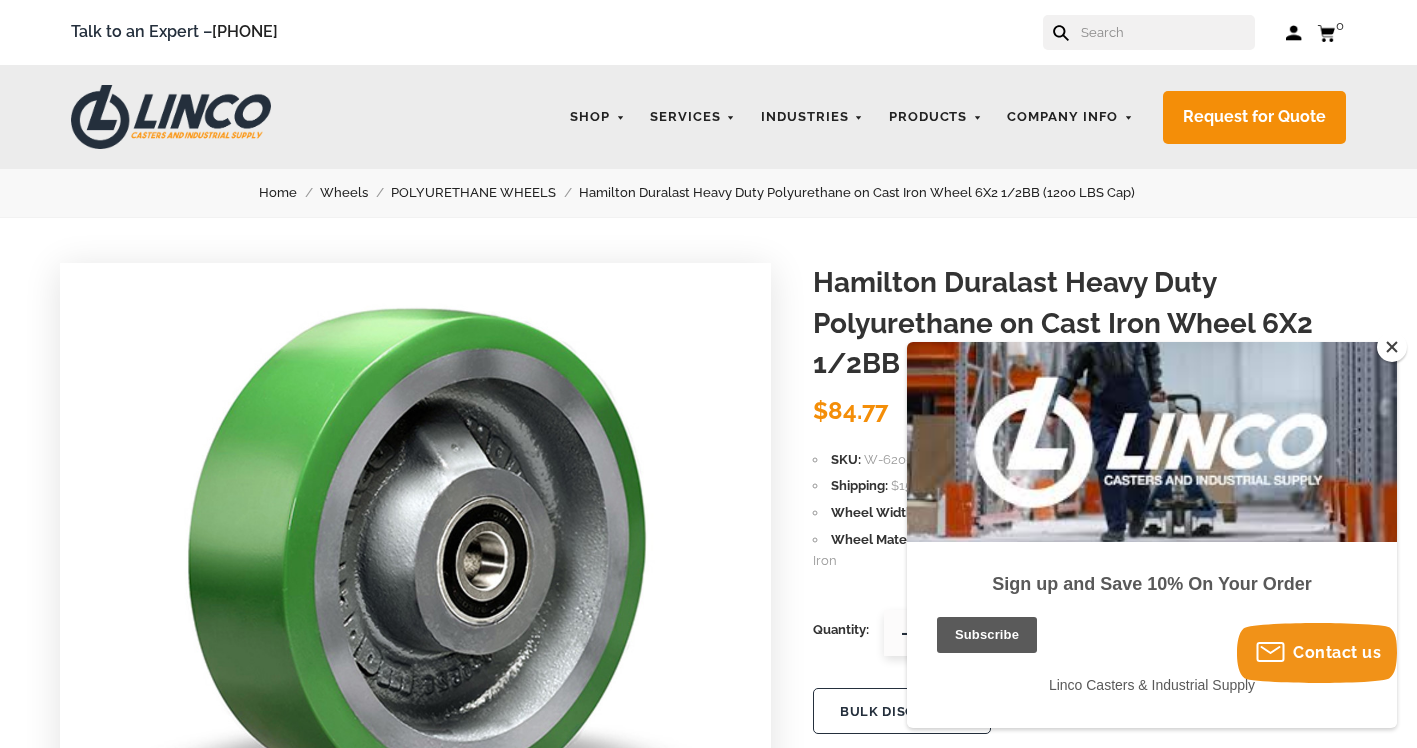 click at bounding box center [416, 563] 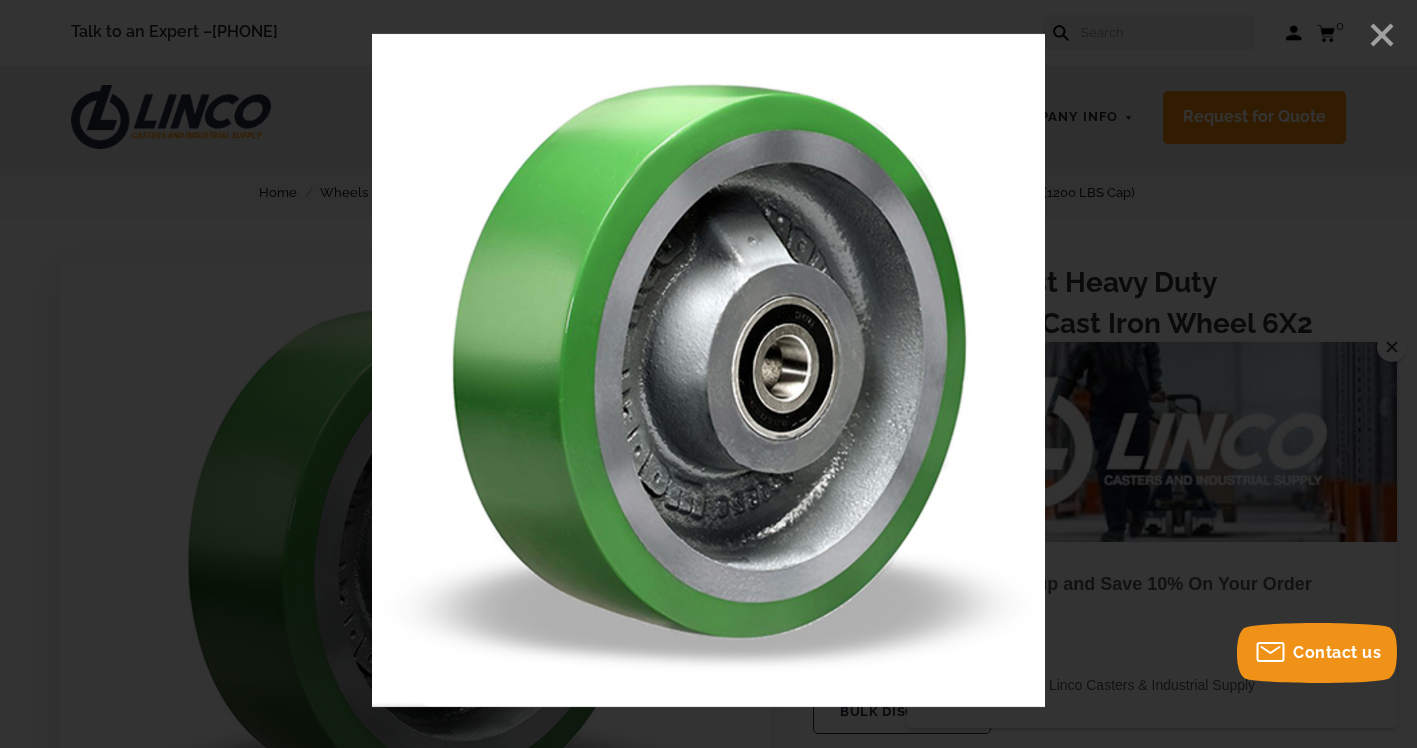click at bounding box center (708, 374) 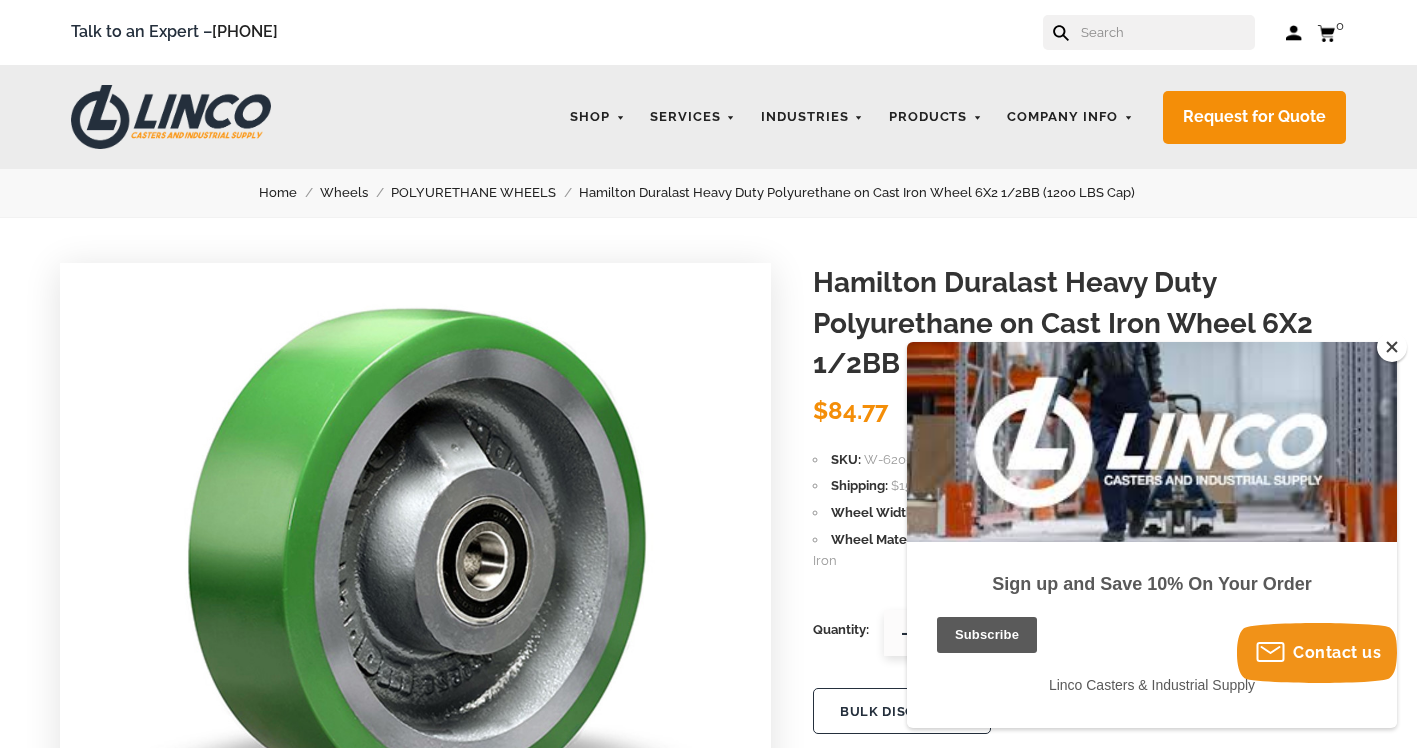 scroll, scrollTop: 118, scrollLeft: 0, axis: vertical 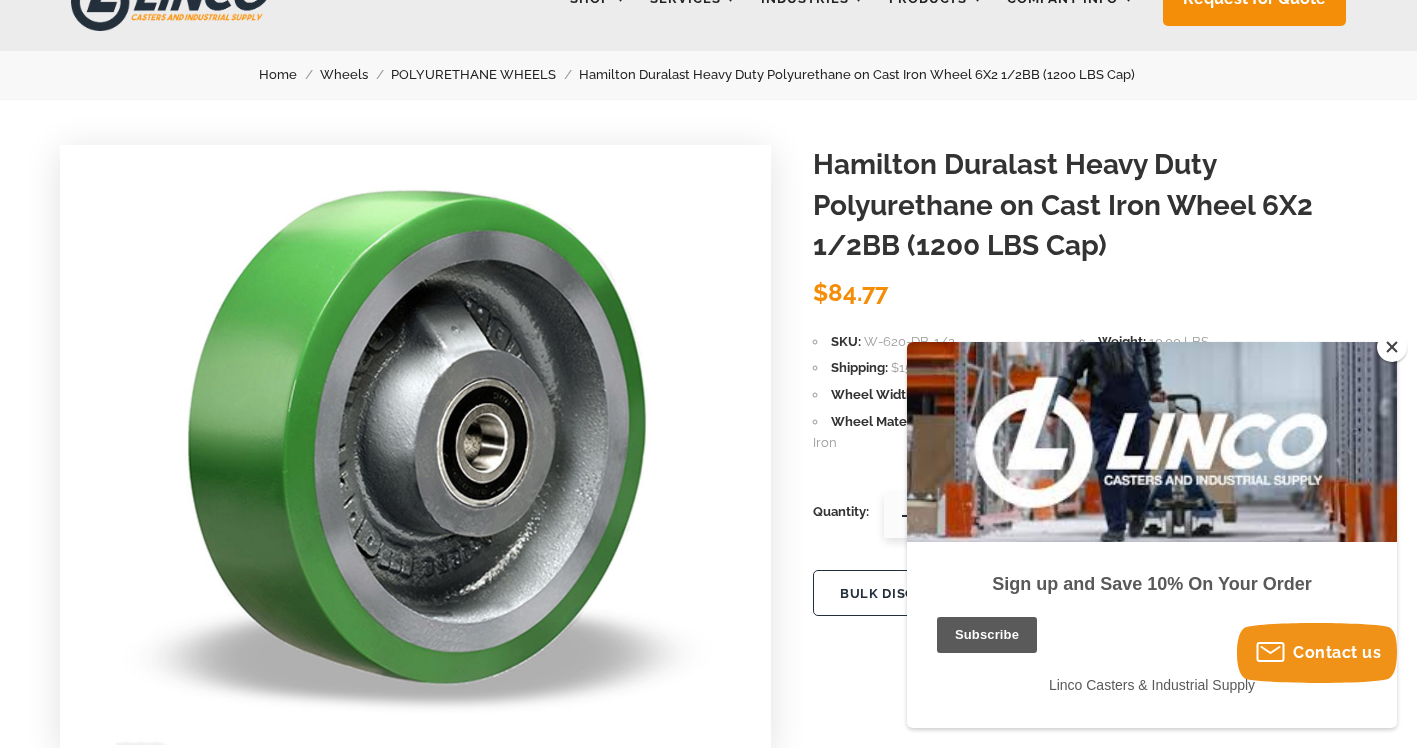 click at bounding box center [1392, 347] 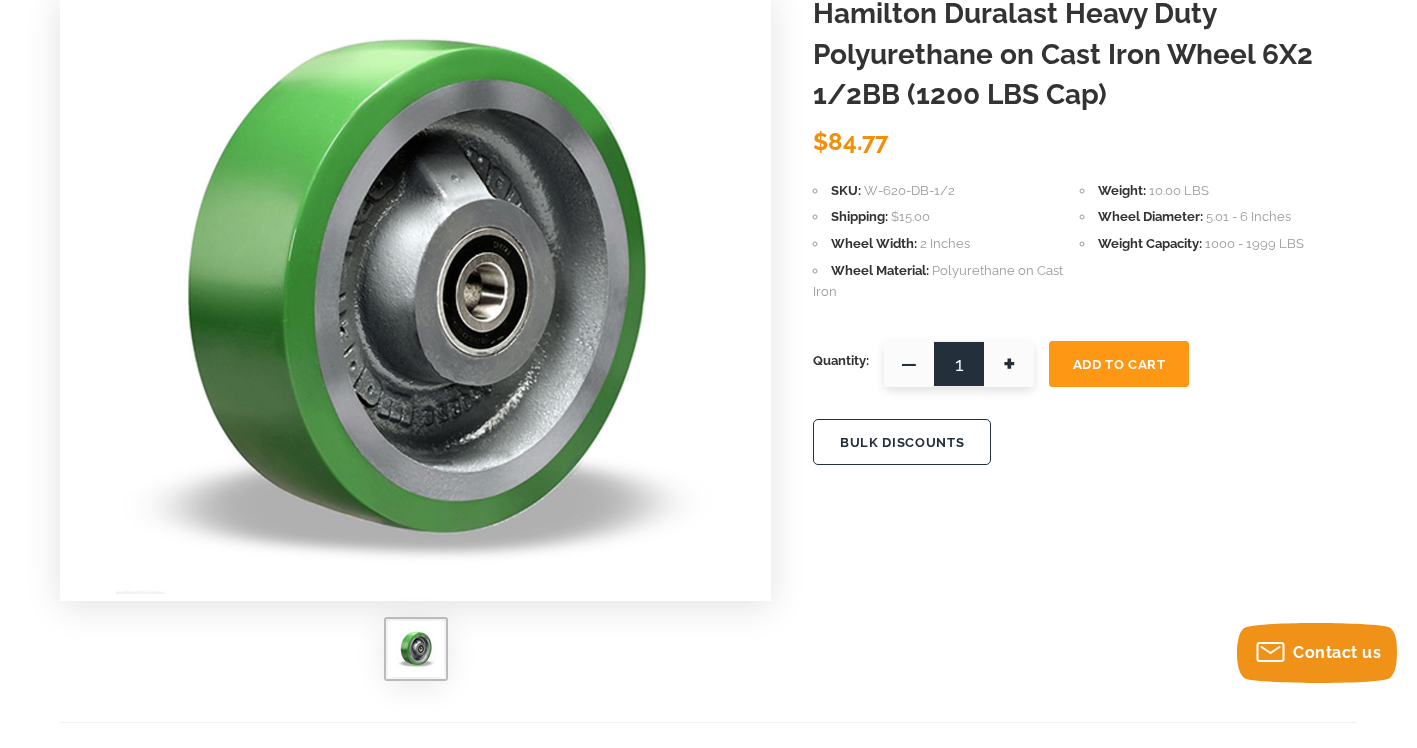 scroll, scrollTop: 318, scrollLeft: 0, axis: vertical 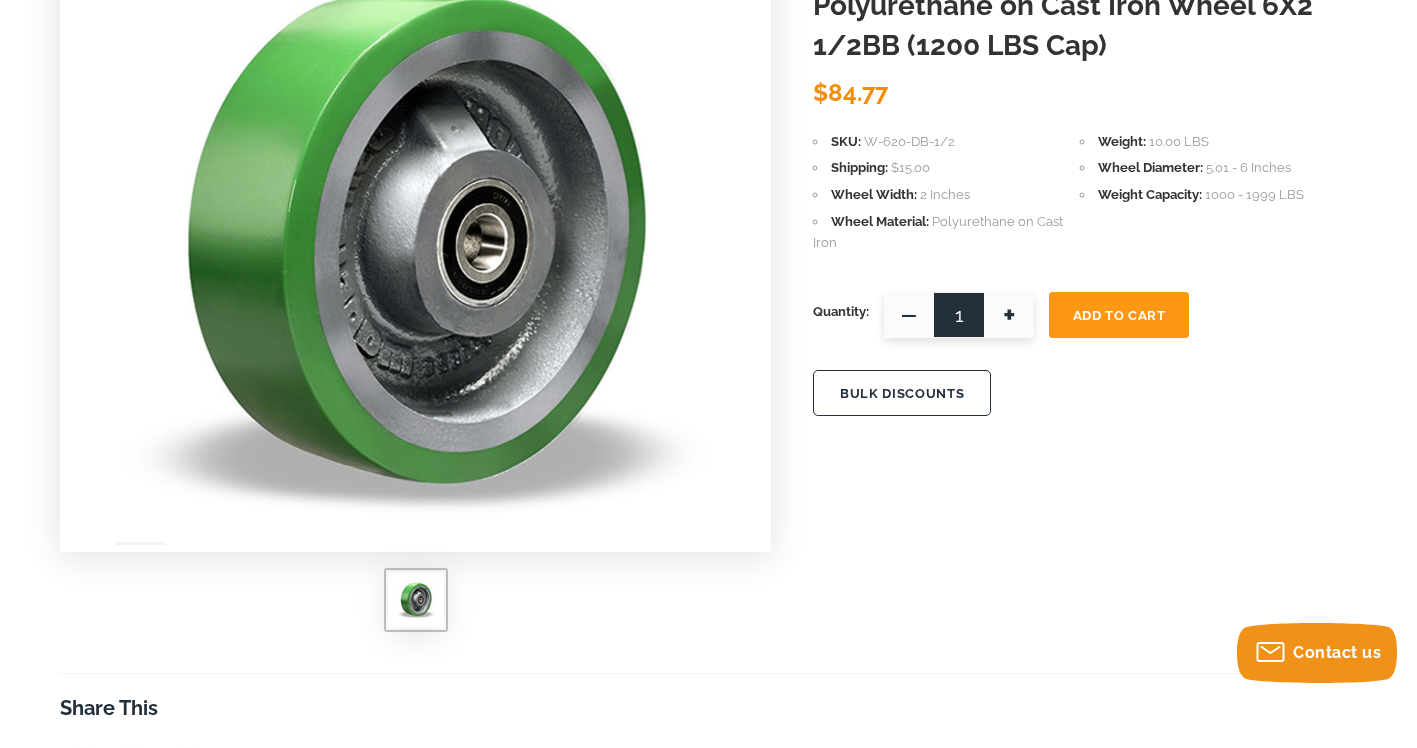 click on "BULK DISCOUNTS" at bounding box center [902, 393] 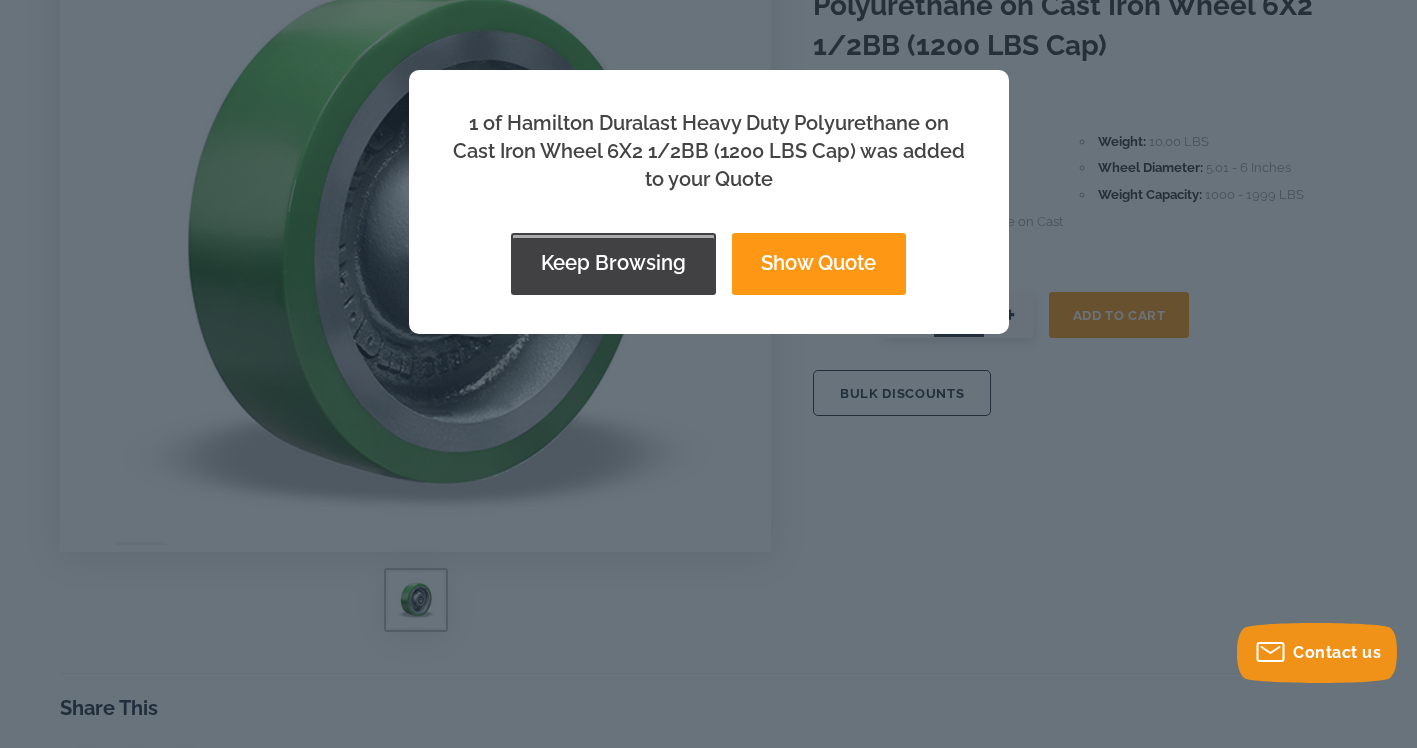 click on "Keep Browsing" at bounding box center [613, 264] 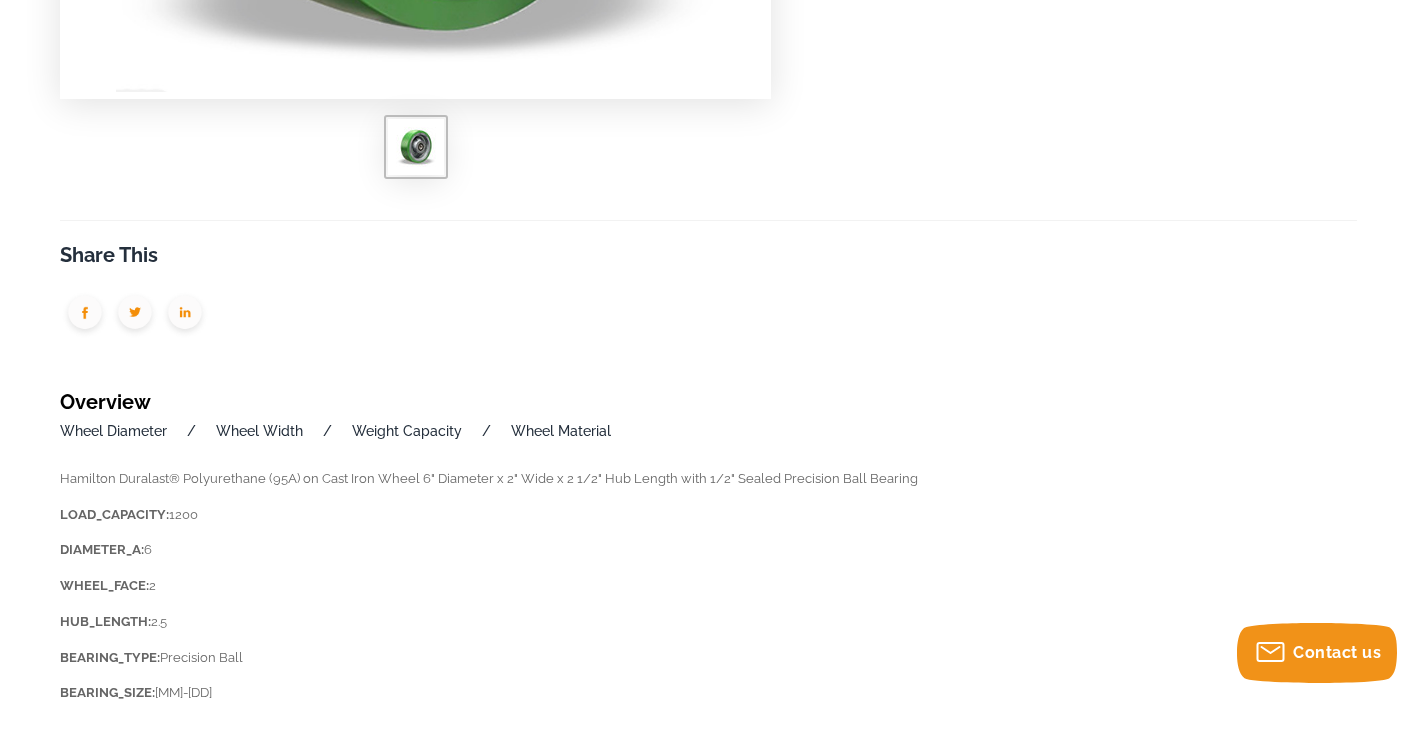 scroll, scrollTop: 818, scrollLeft: 0, axis: vertical 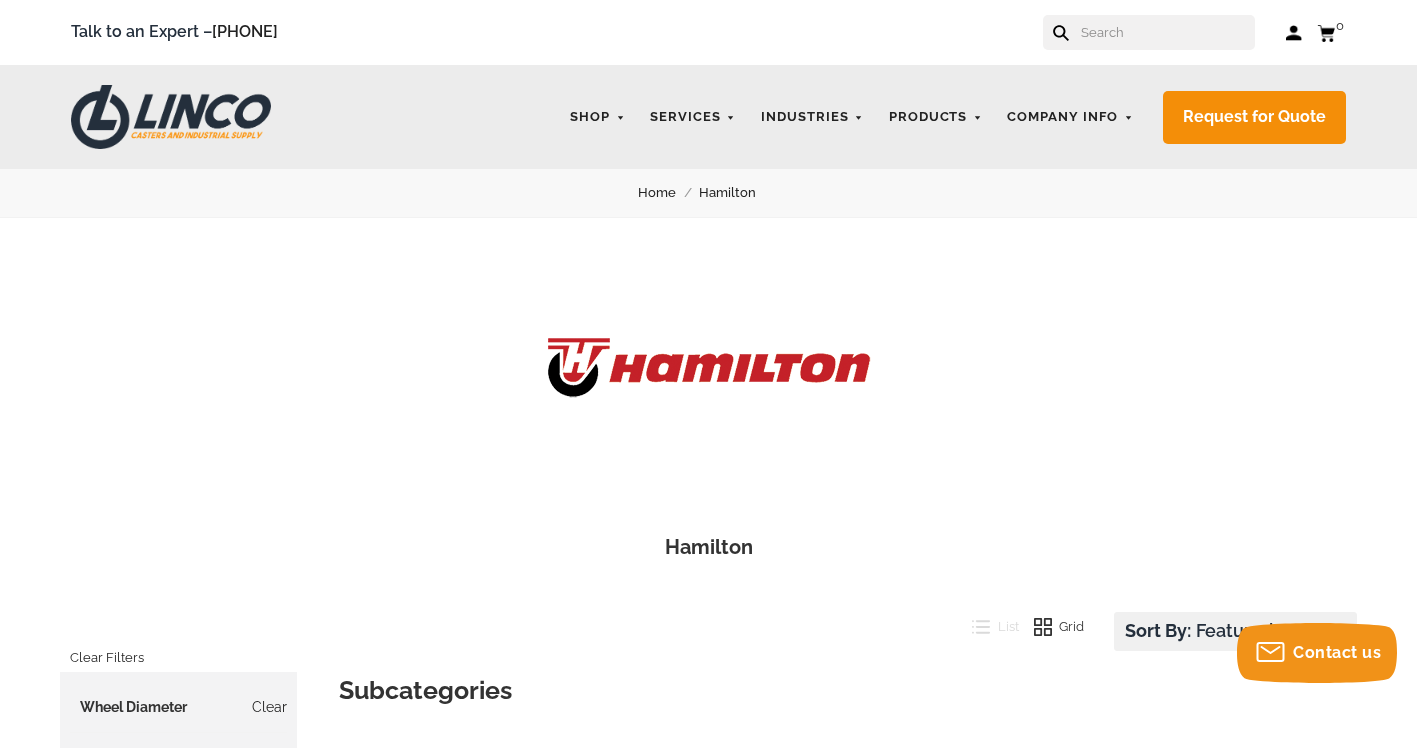 click at bounding box center [1167, 32] 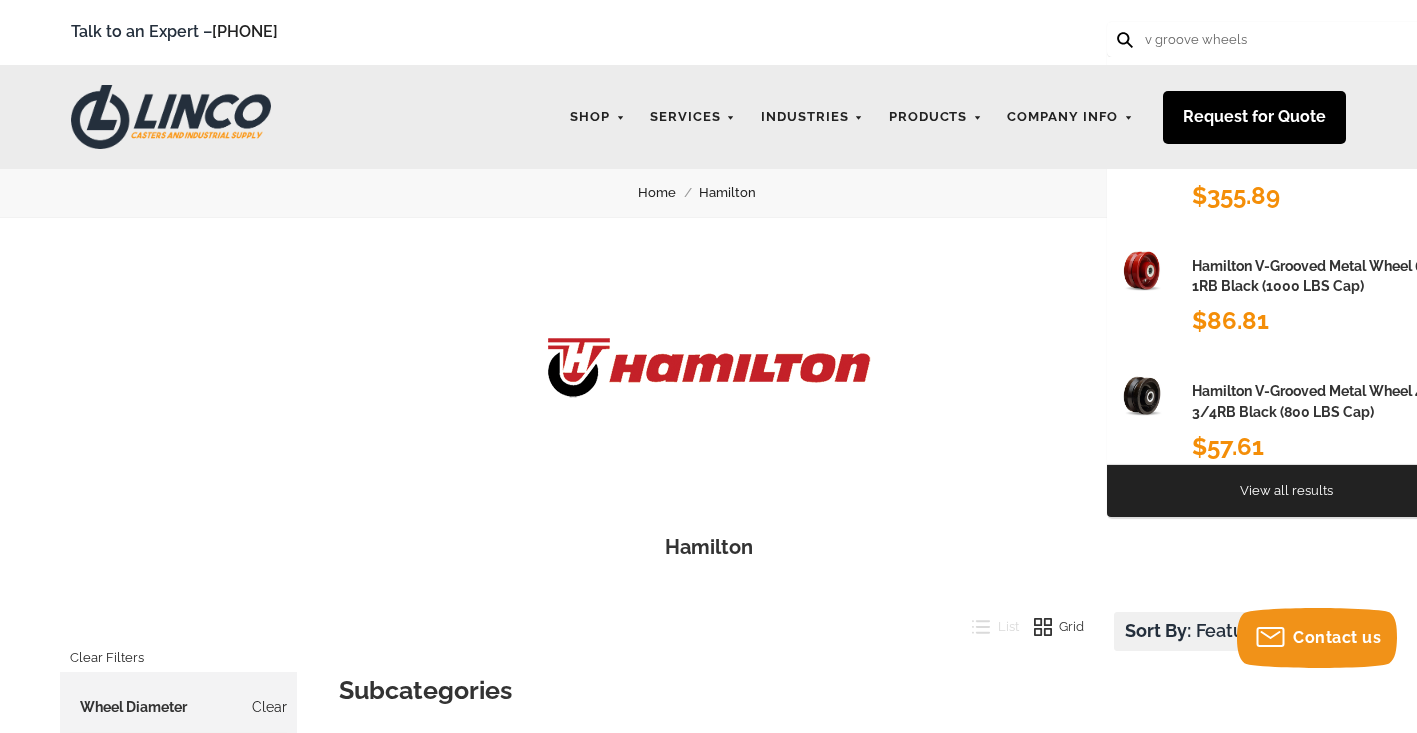 type on "v groove wheels" 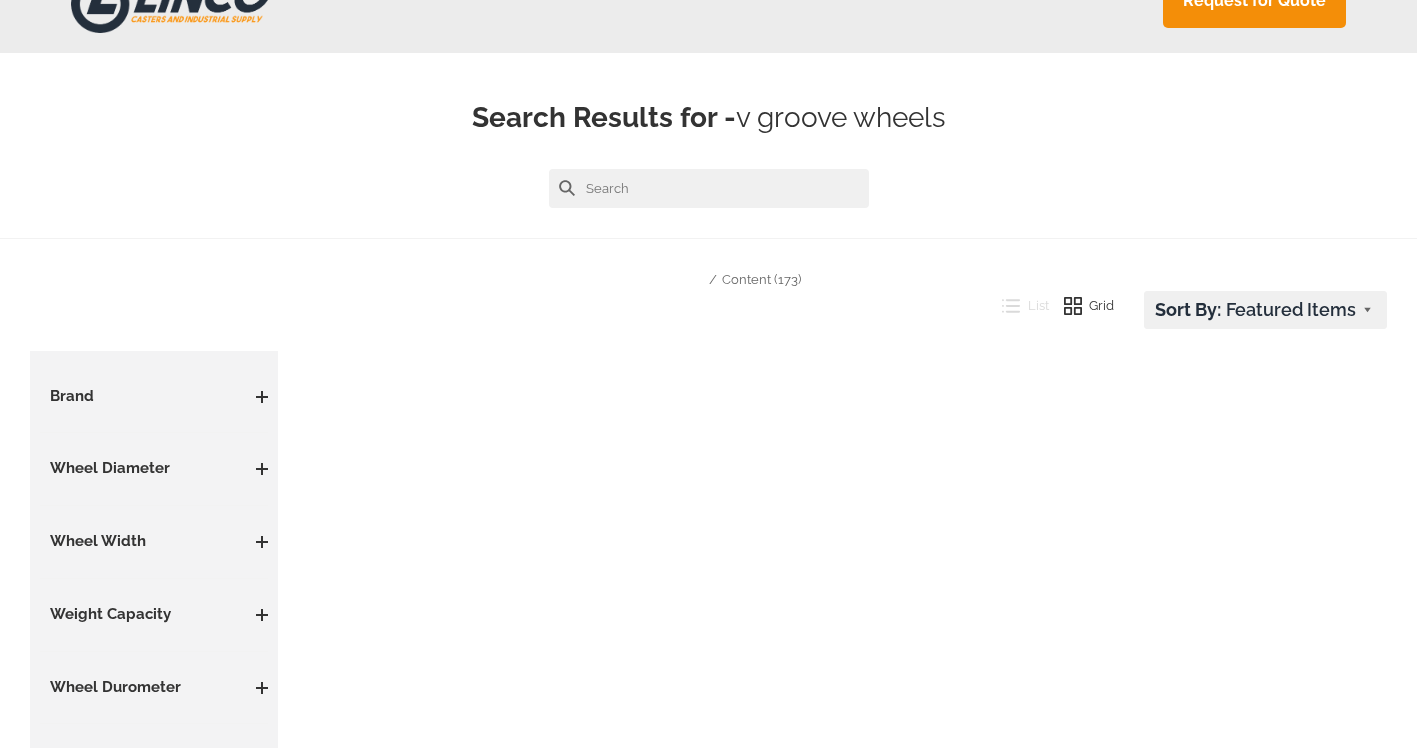 scroll, scrollTop: 214, scrollLeft: 0, axis: vertical 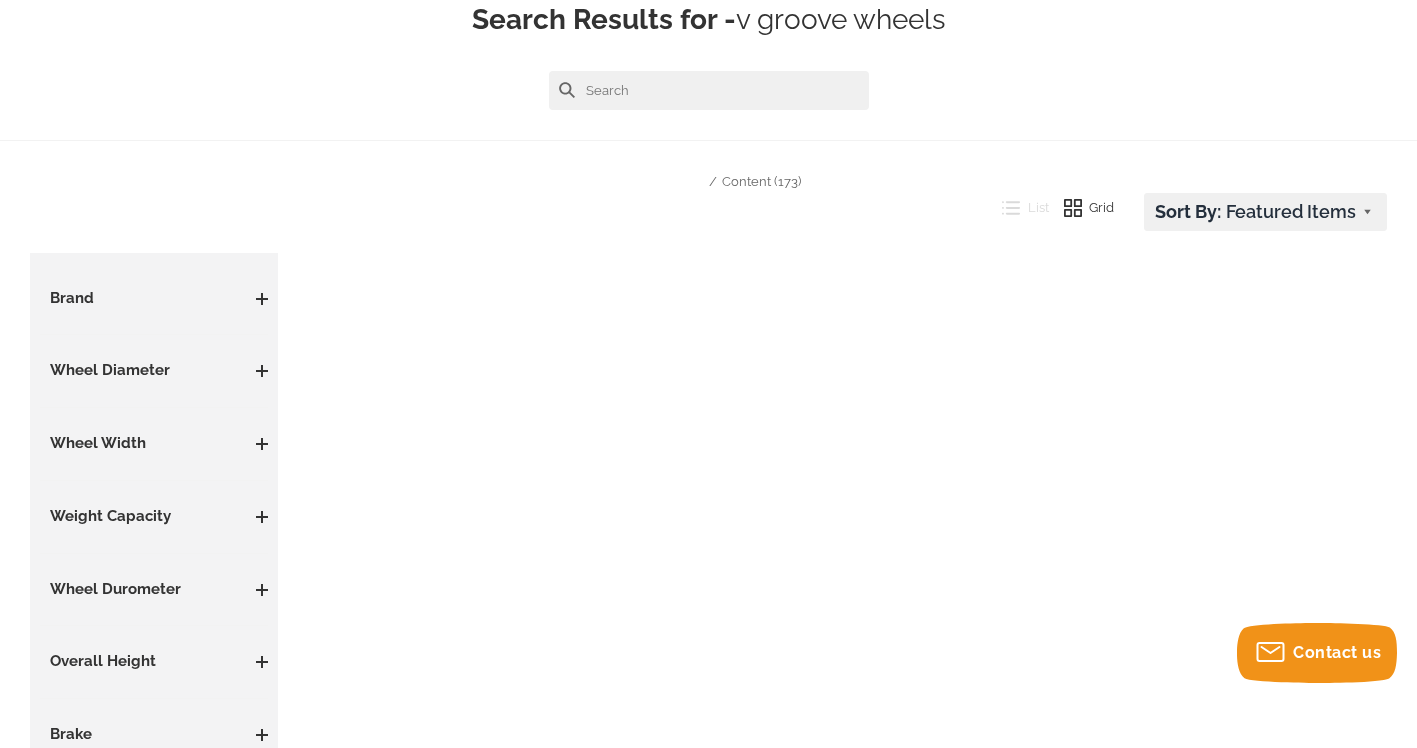 click at bounding box center (262, 371) 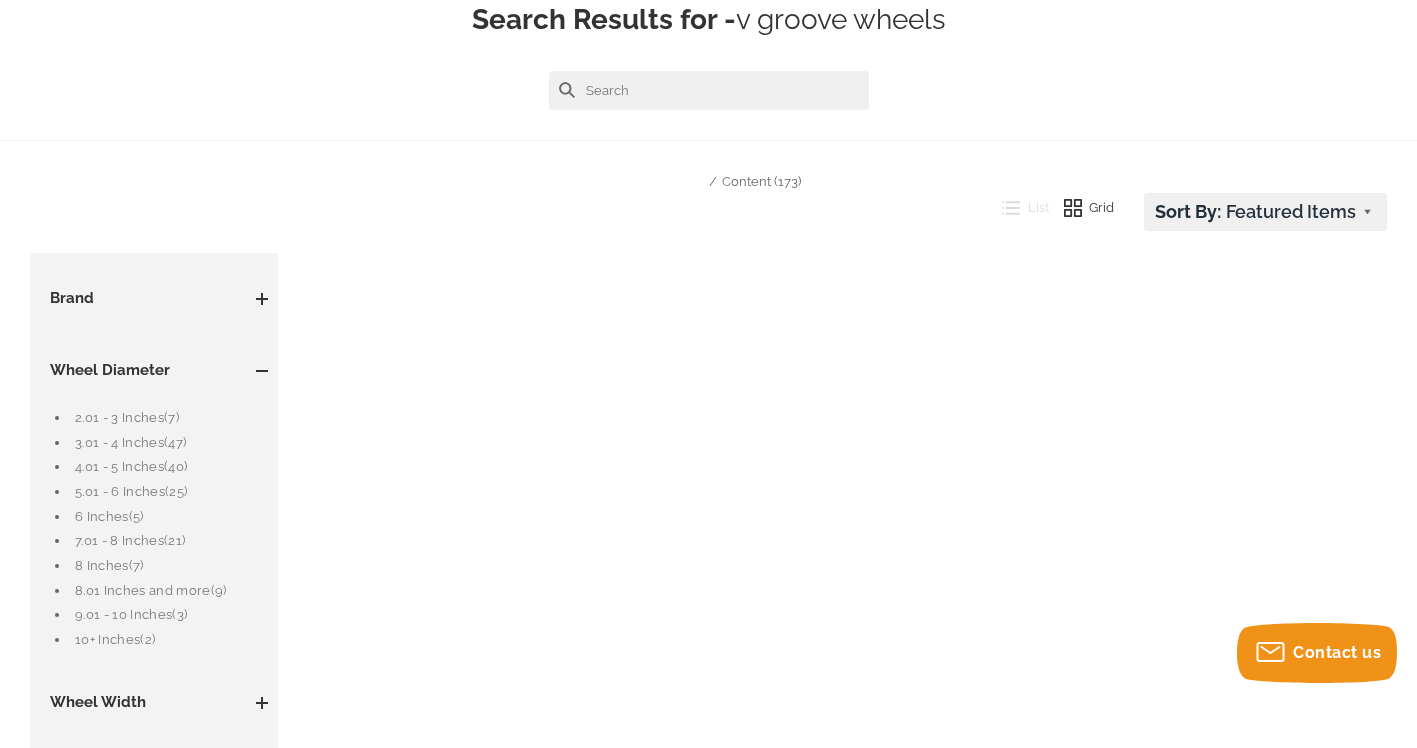 click on "5.01 - 6 Inches
(25)" at bounding box center (171, 492) 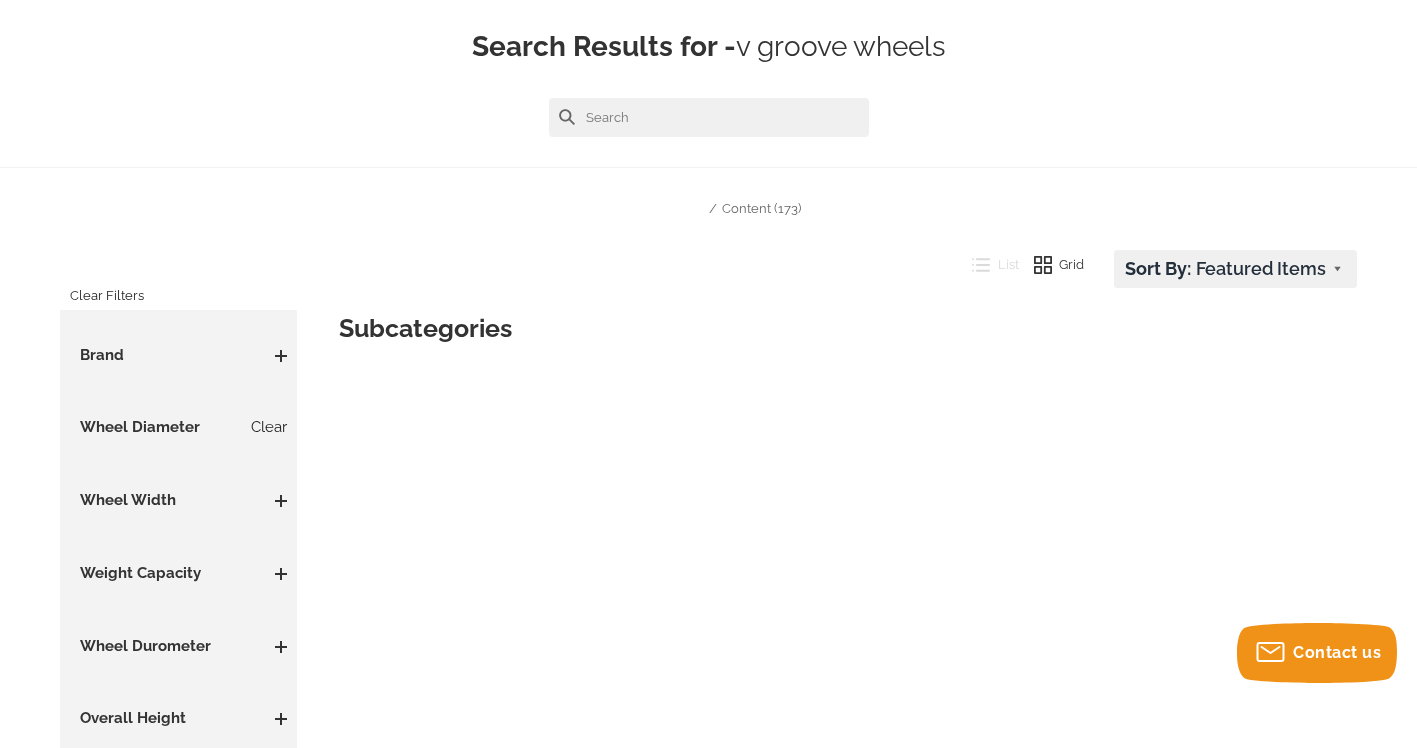 scroll, scrollTop: 214, scrollLeft: 0, axis: vertical 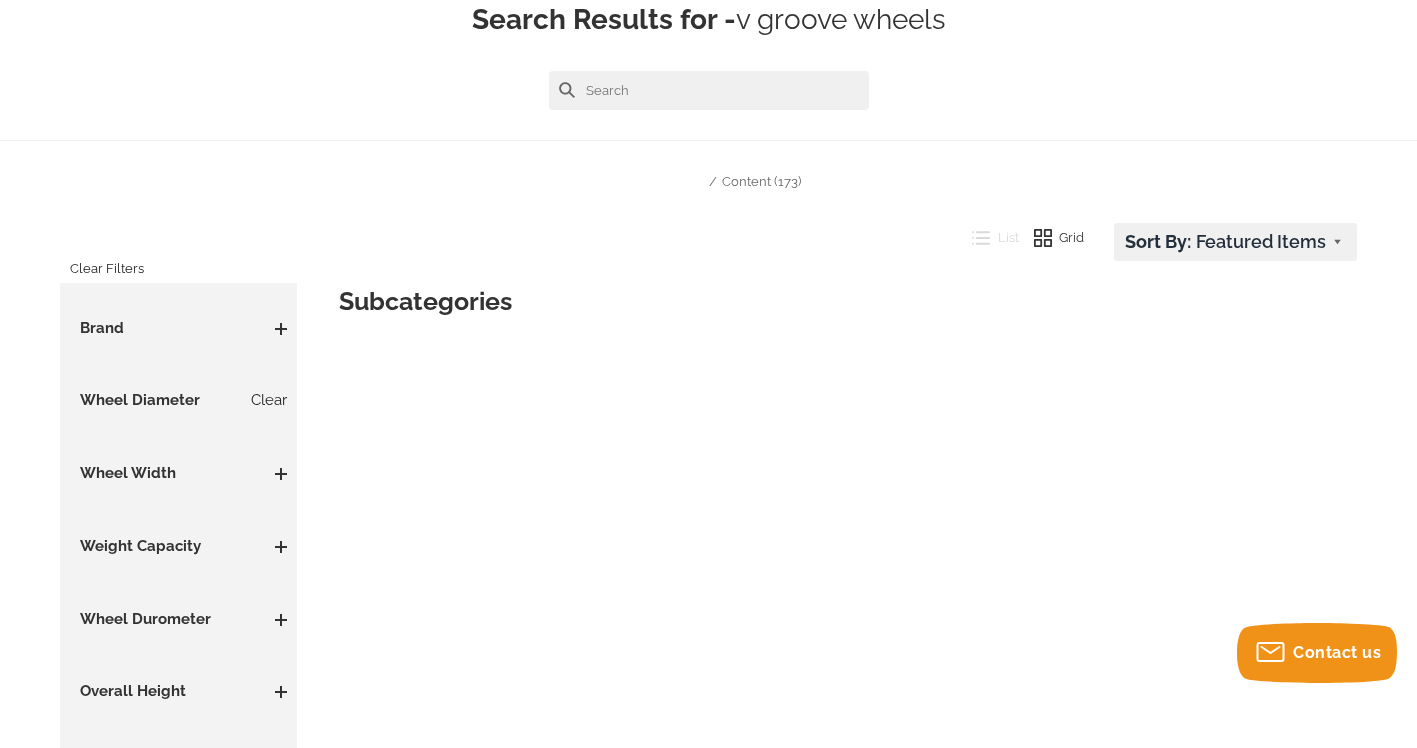 click at bounding box center [281, 474] 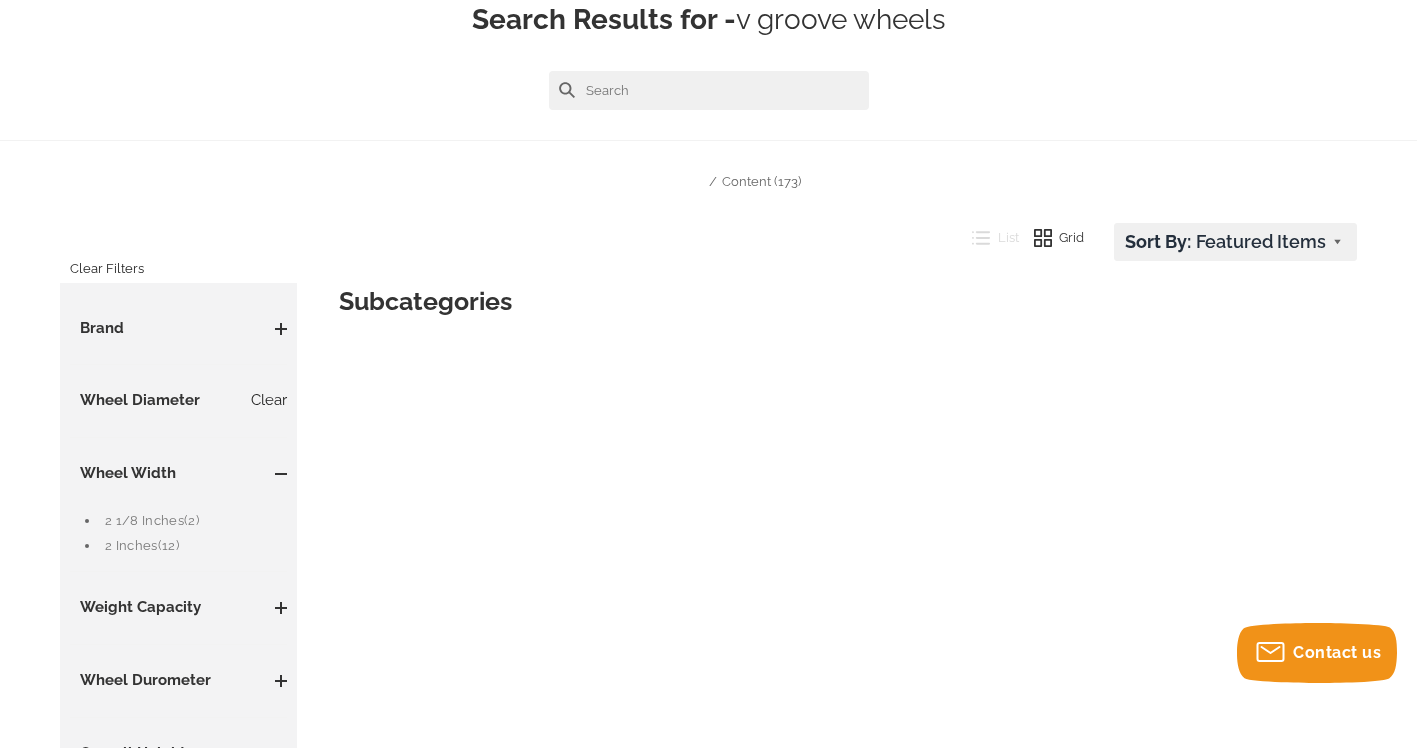 click on "2 Inches
(12)" at bounding box center [196, 546] 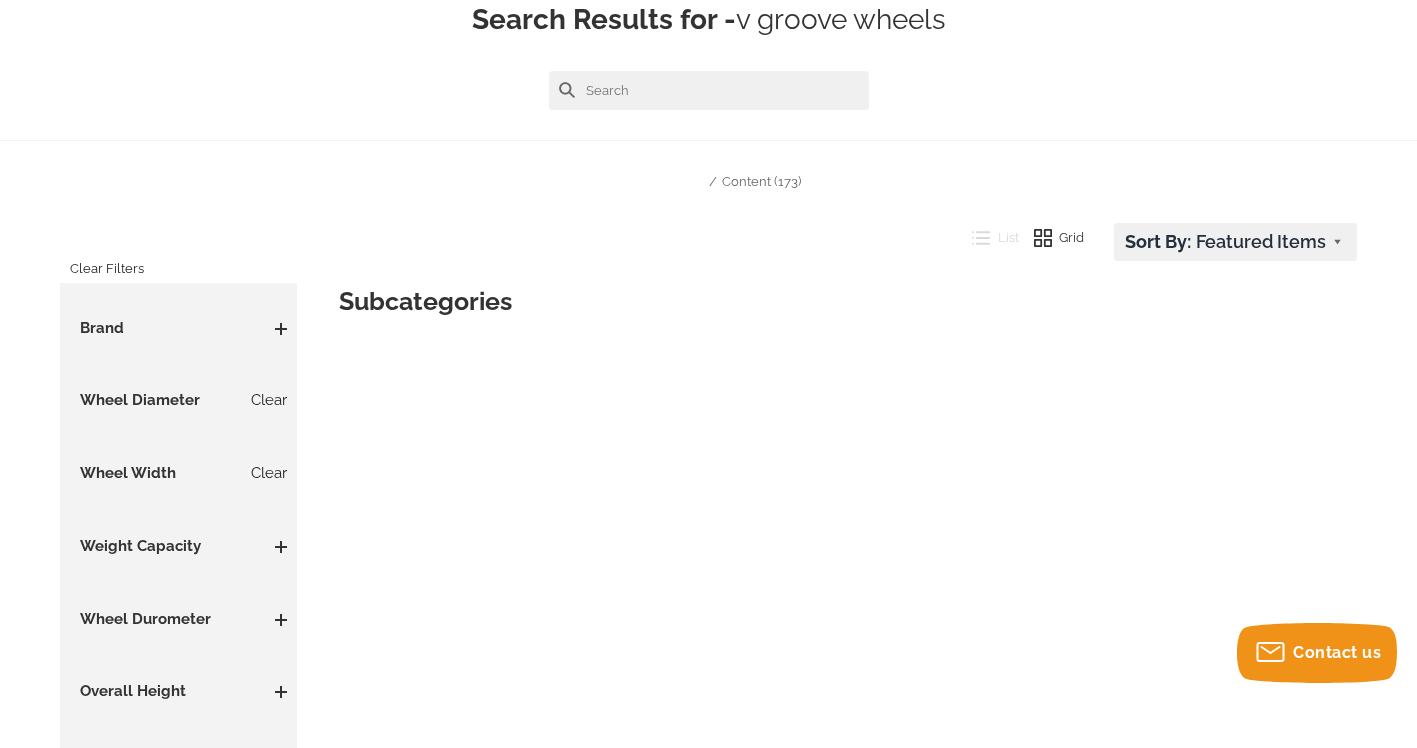 click at bounding box center (281, 547) 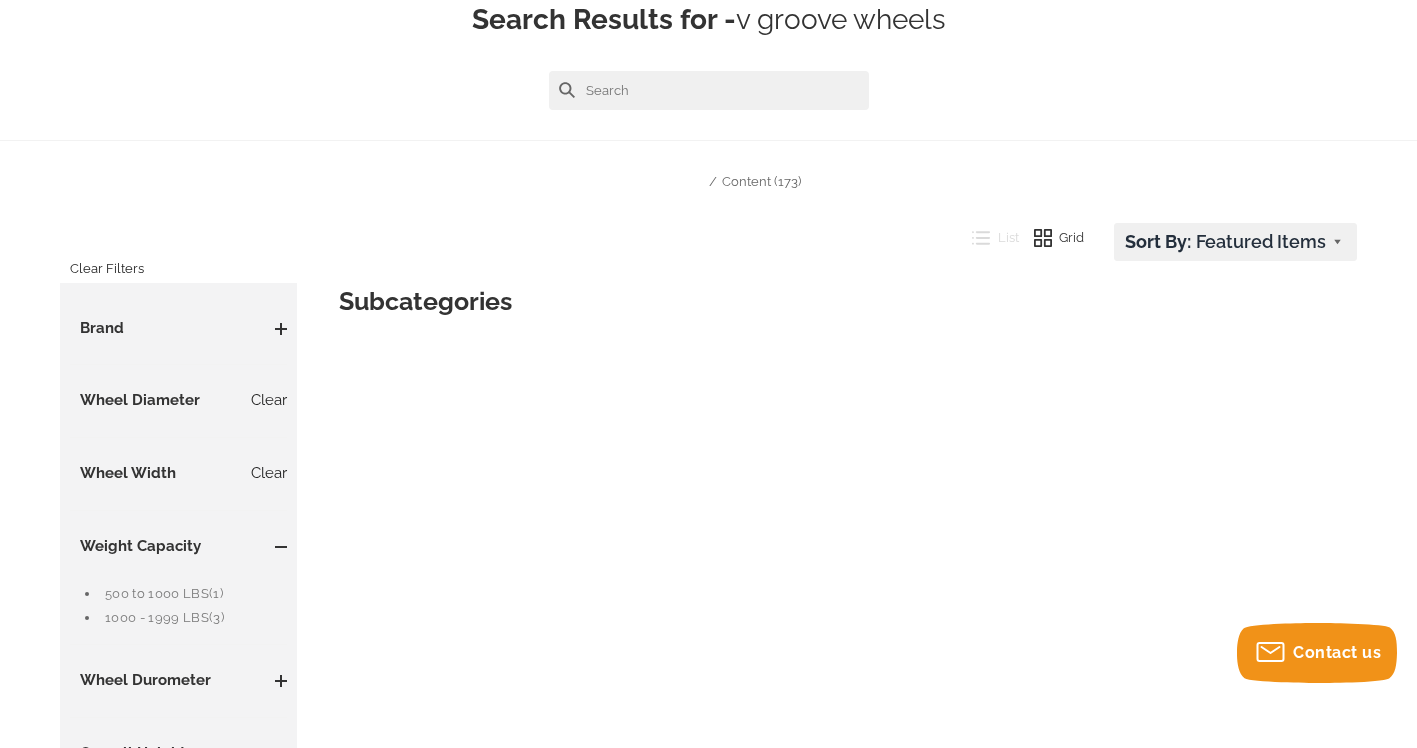 click on "1000 - 1999 LBS
(3)" at bounding box center (196, 618) 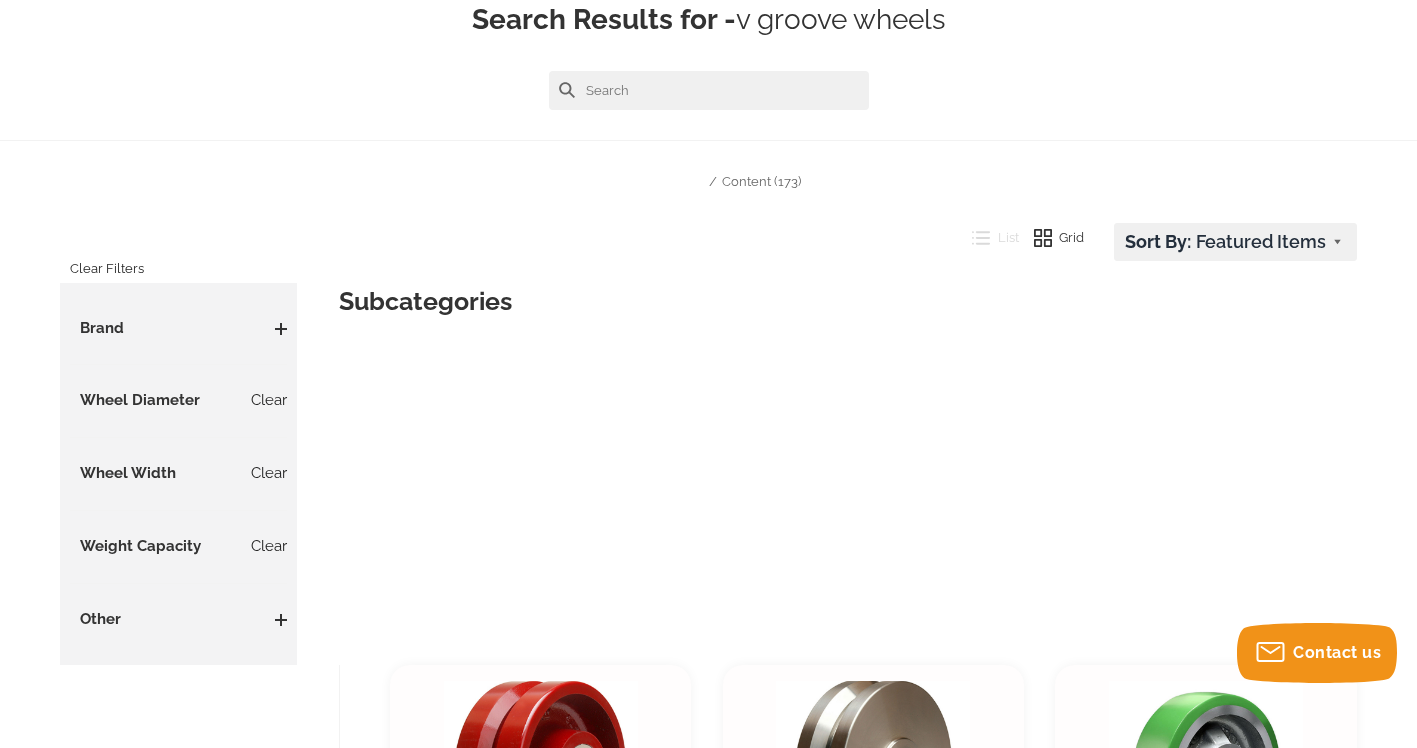 click on "Other" at bounding box center (178, 620) 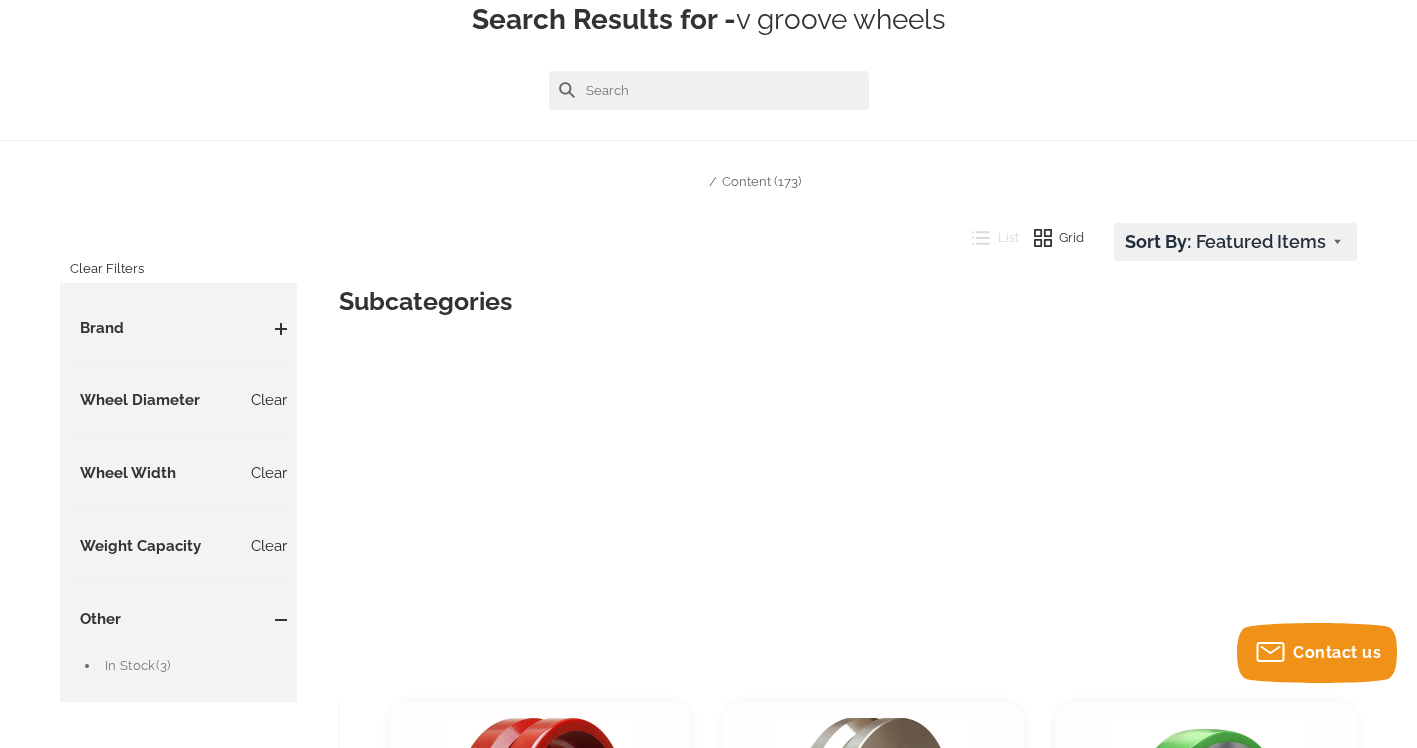 click on "Brand" at bounding box center (178, 329) 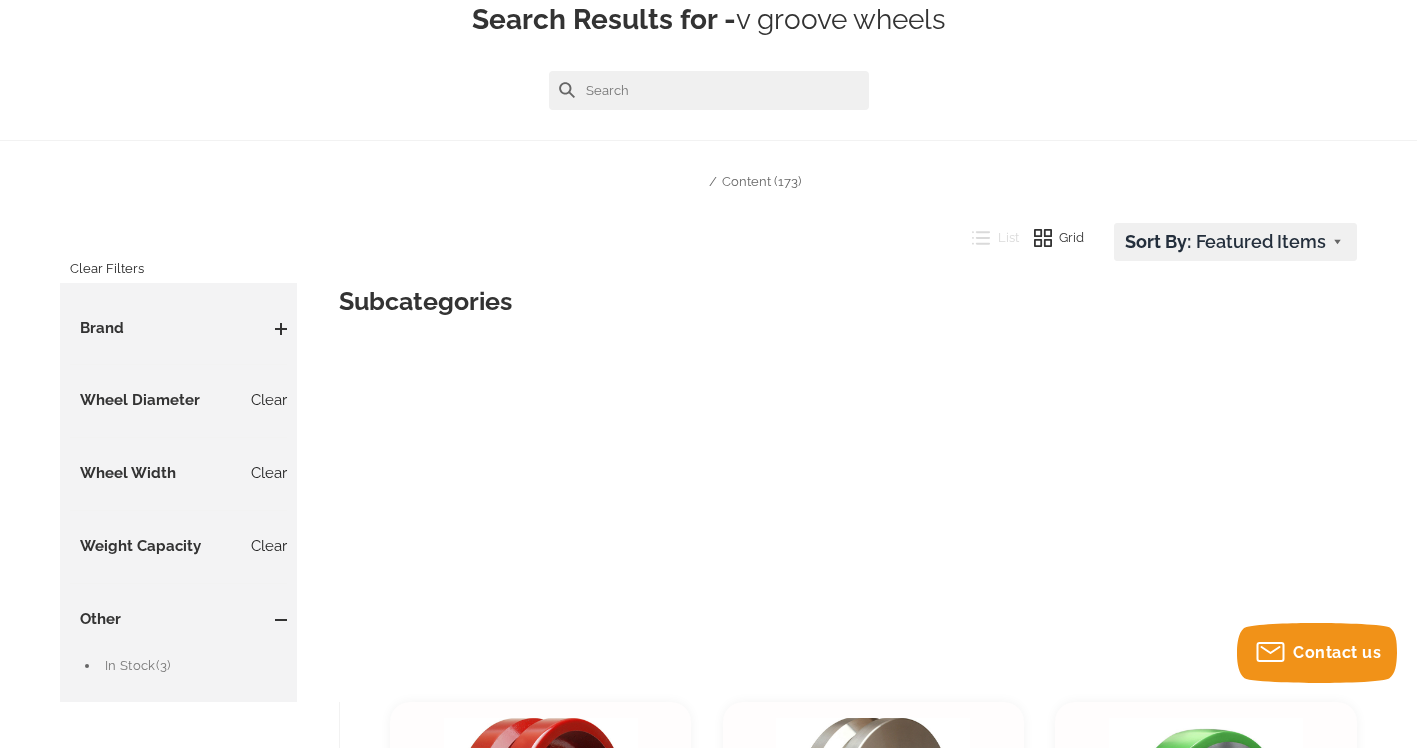 click at bounding box center (281, 329) 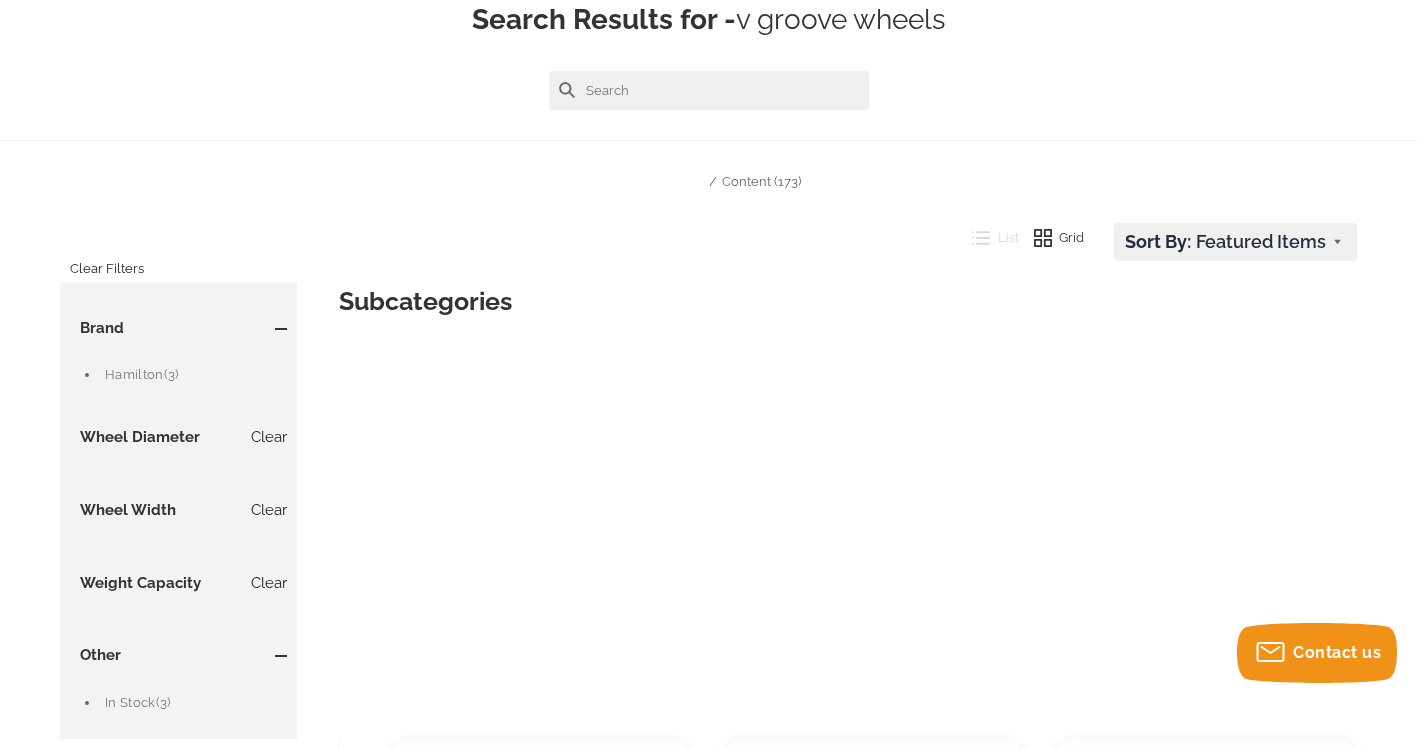 click on "Hamilton
(3)" at bounding box center (196, 375) 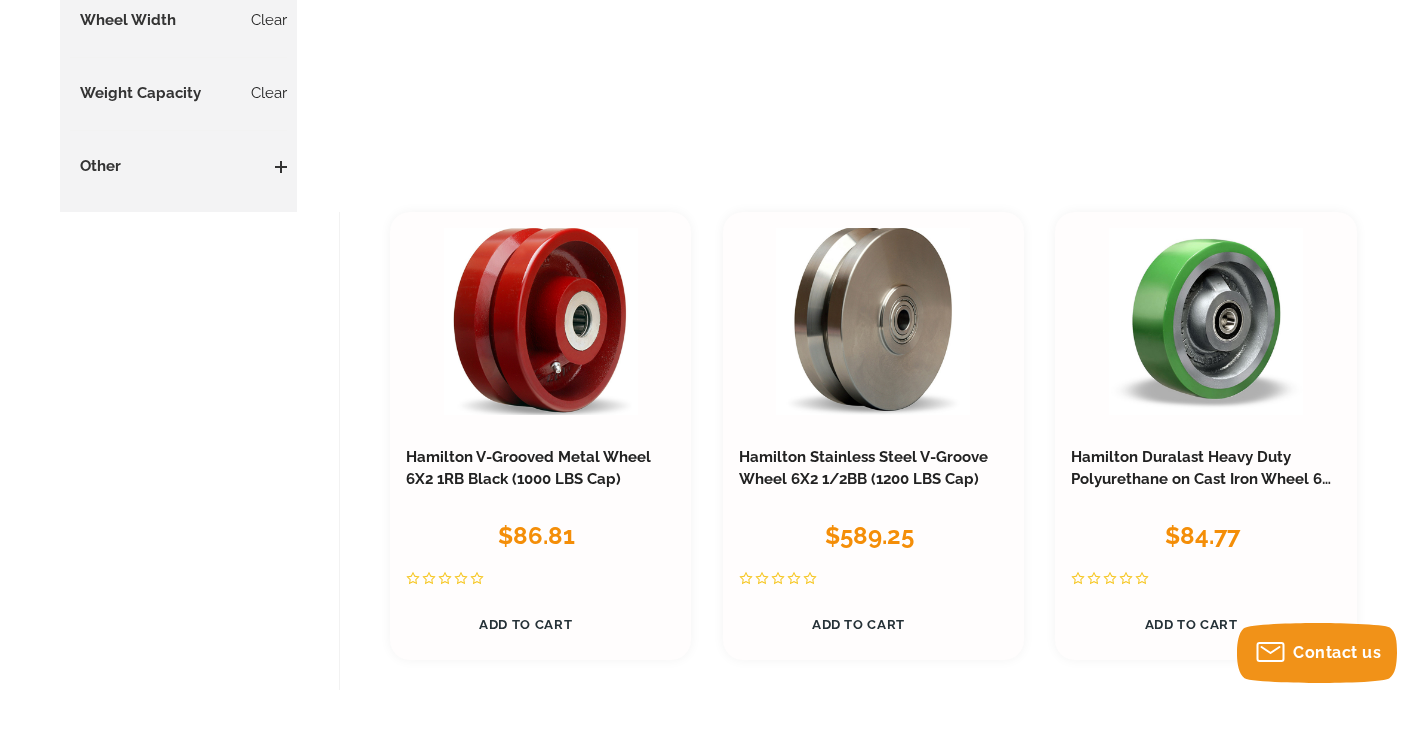 scroll, scrollTop: 714, scrollLeft: 0, axis: vertical 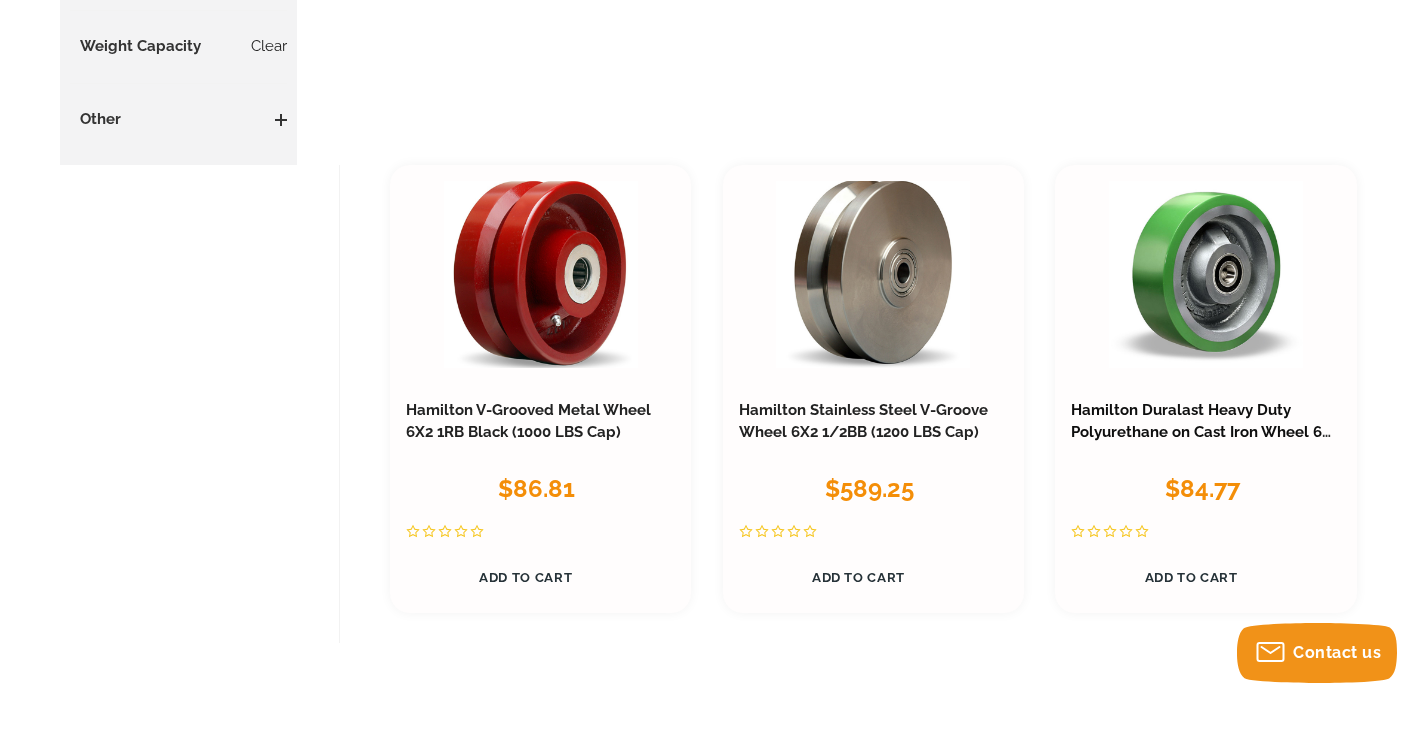 click on "Hamilton Duralast Heavy Duty Polyurethane on Cast Iron Wheel 6X2 1/2BB (1200 LBS Cap)" at bounding box center [1205, 432] 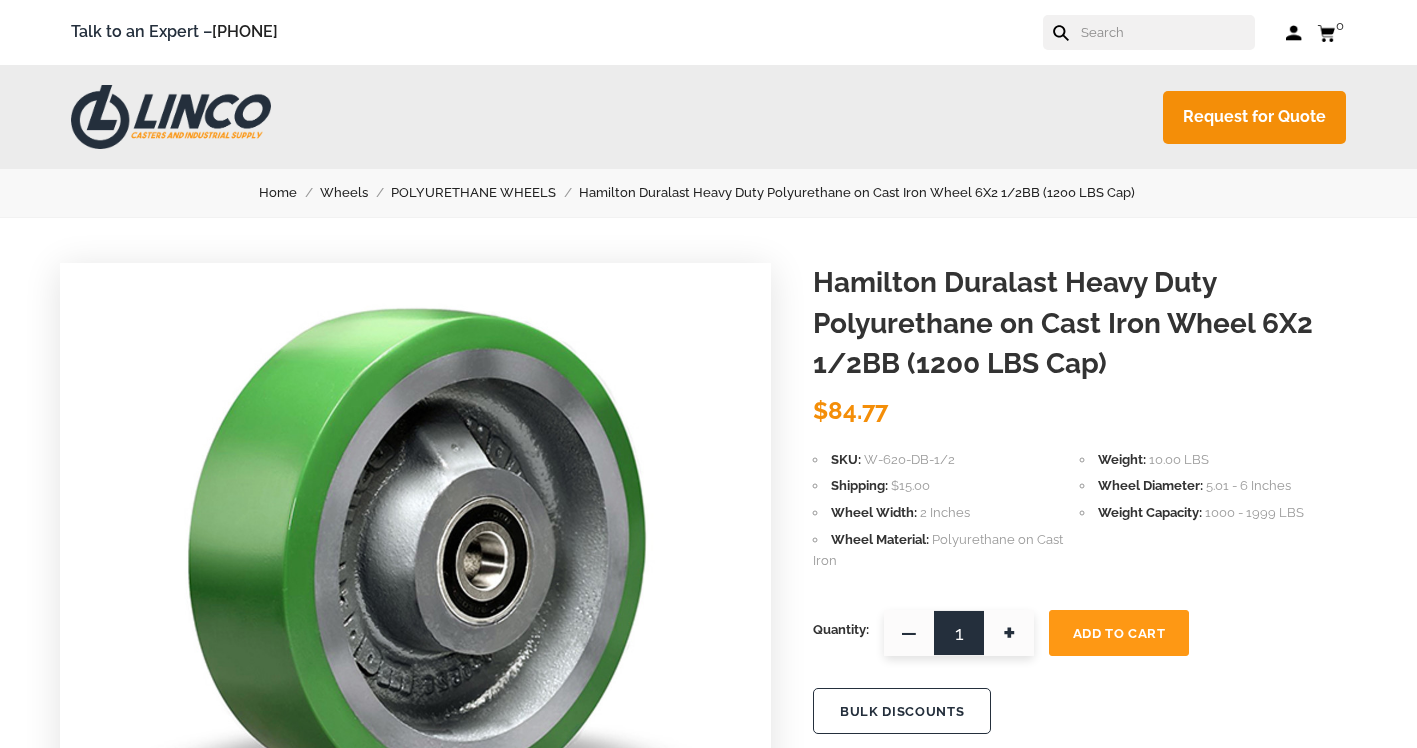 scroll, scrollTop: 0, scrollLeft: 0, axis: both 